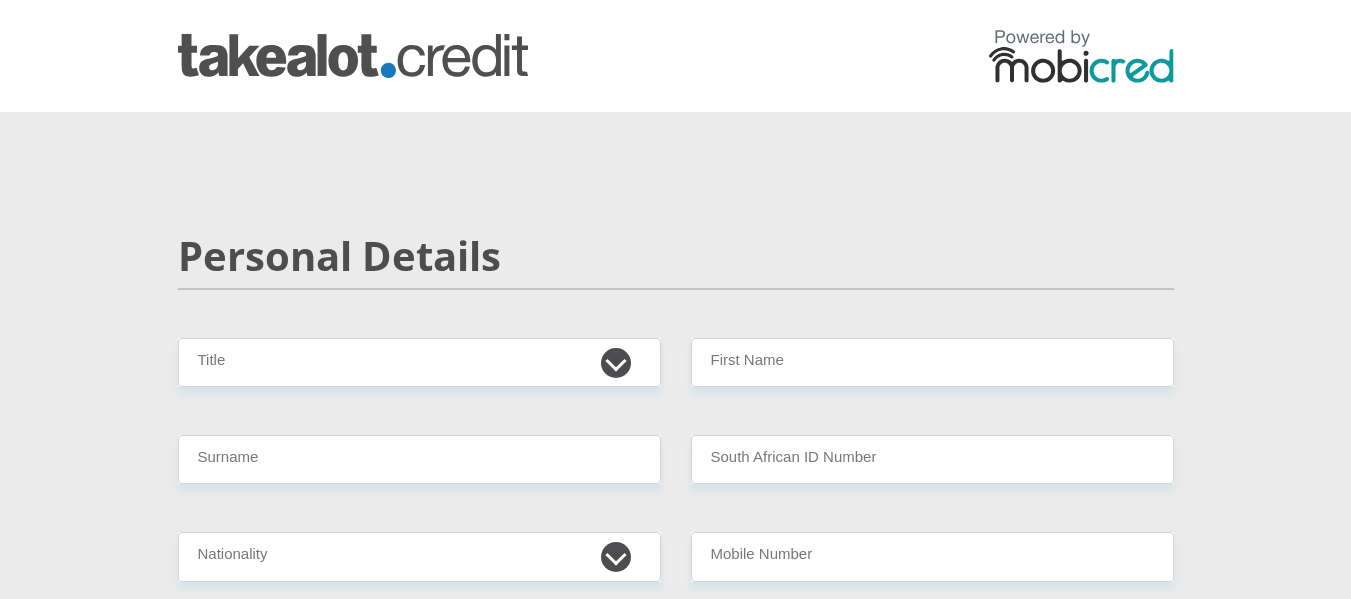 scroll, scrollTop: 0, scrollLeft: 0, axis: both 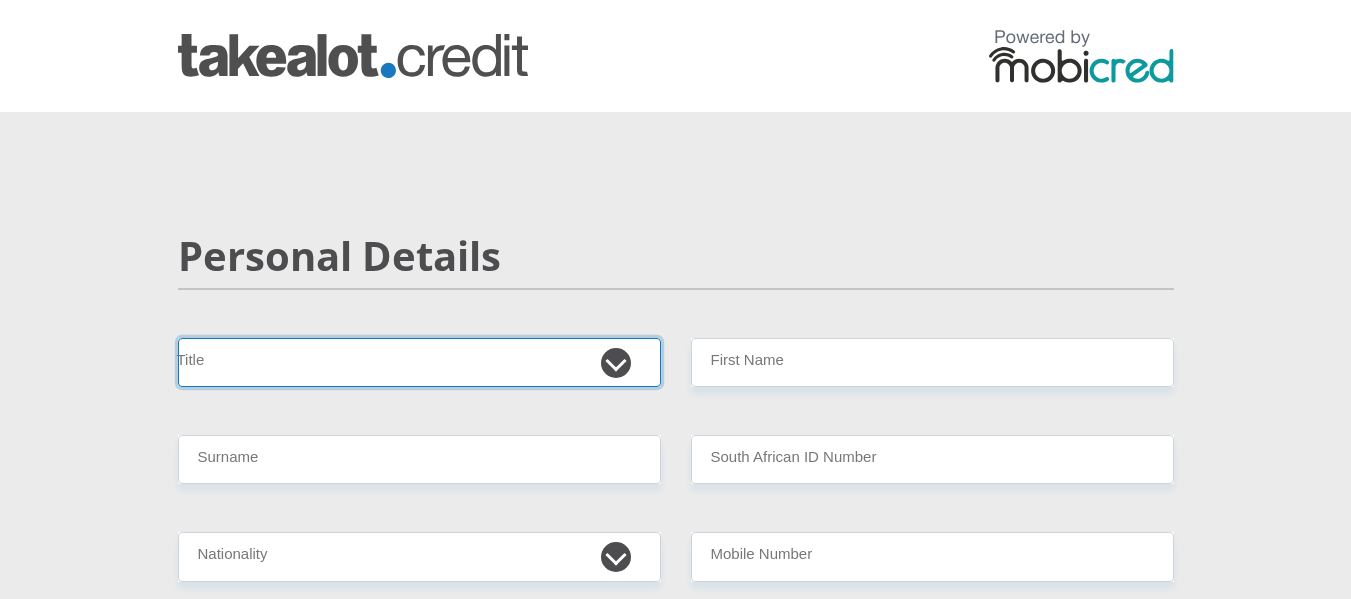 click on "Mr
Ms
Mrs
Dr
Other" at bounding box center (419, 362) 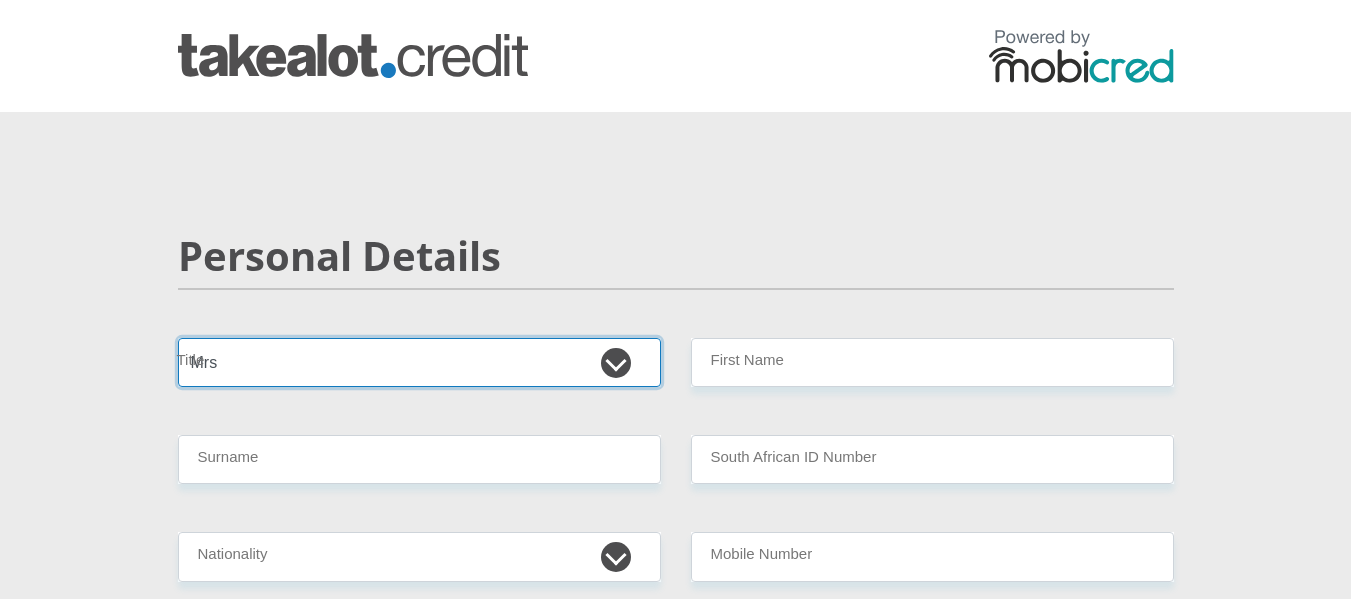 click on "Mr
Ms
Mrs
Dr
Other" at bounding box center (419, 362) 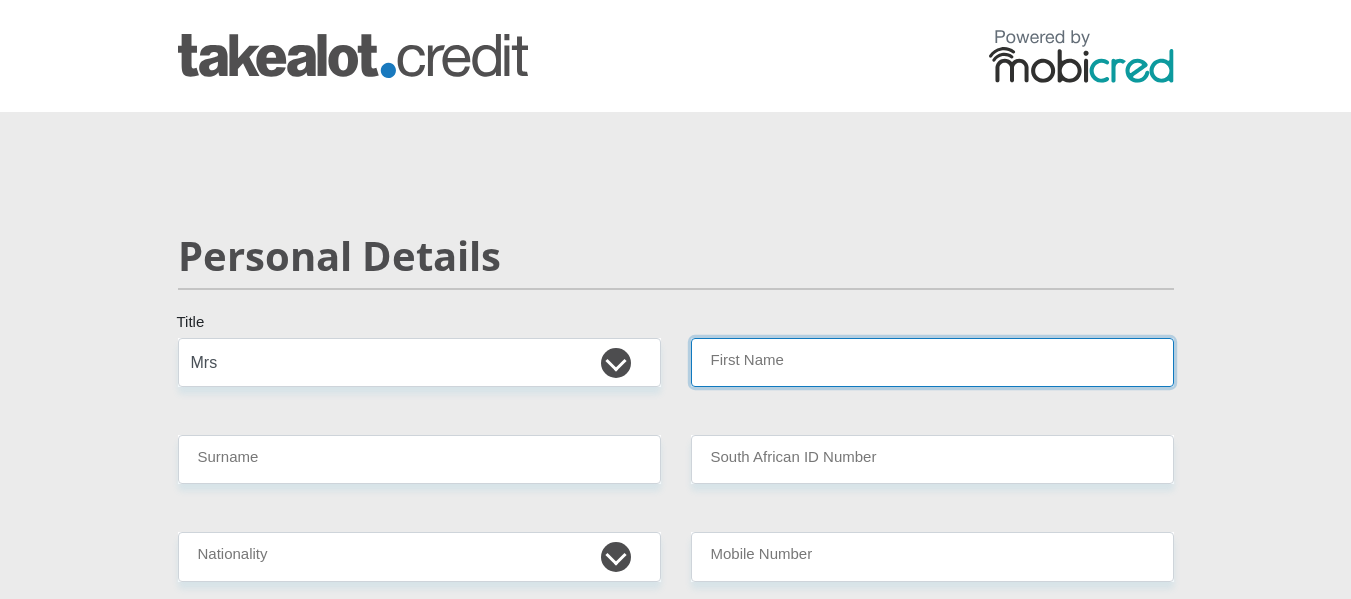 click on "First Name" at bounding box center [932, 362] 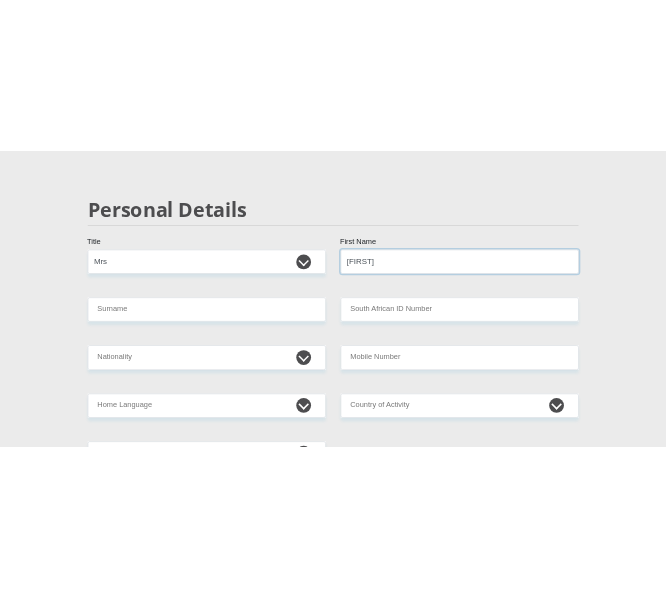 scroll, scrollTop: 141, scrollLeft: 0, axis: vertical 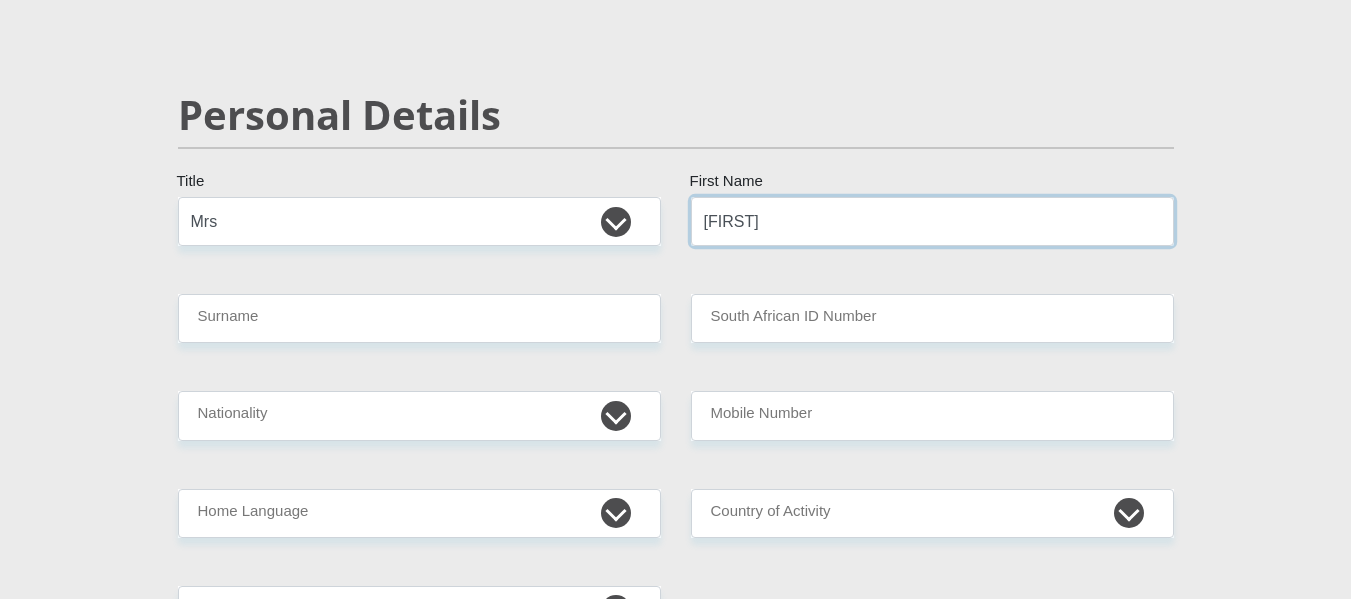type on "[FIRST]" 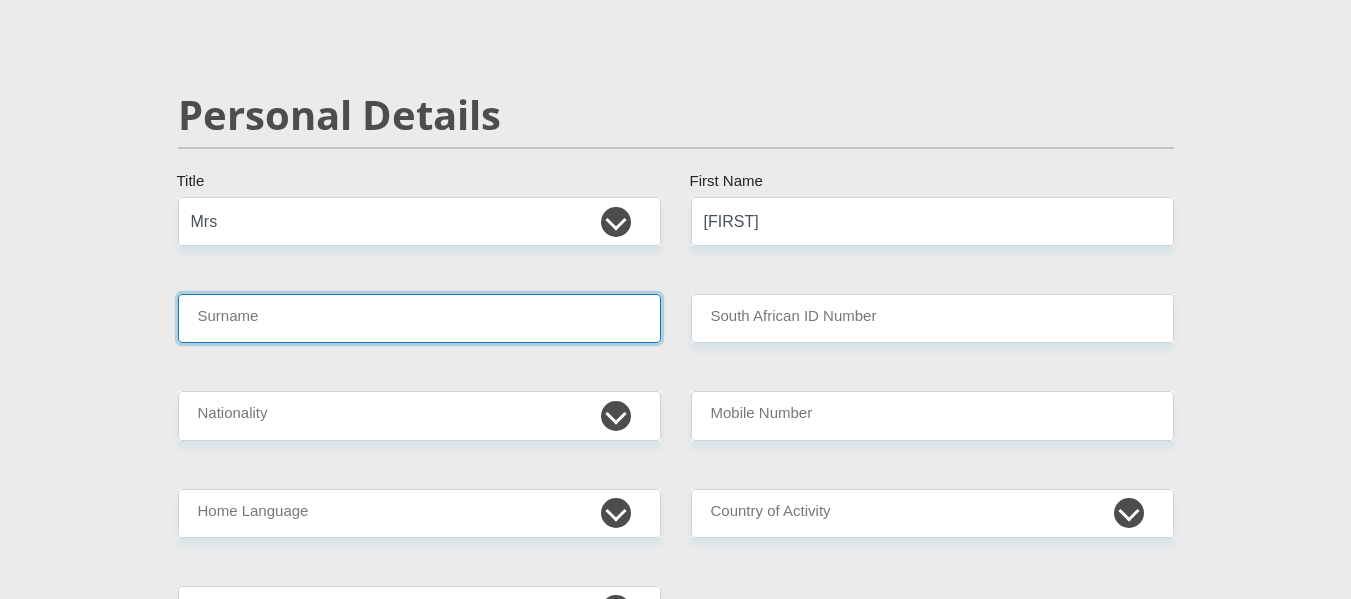 click on "Surname" at bounding box center [419, 318] 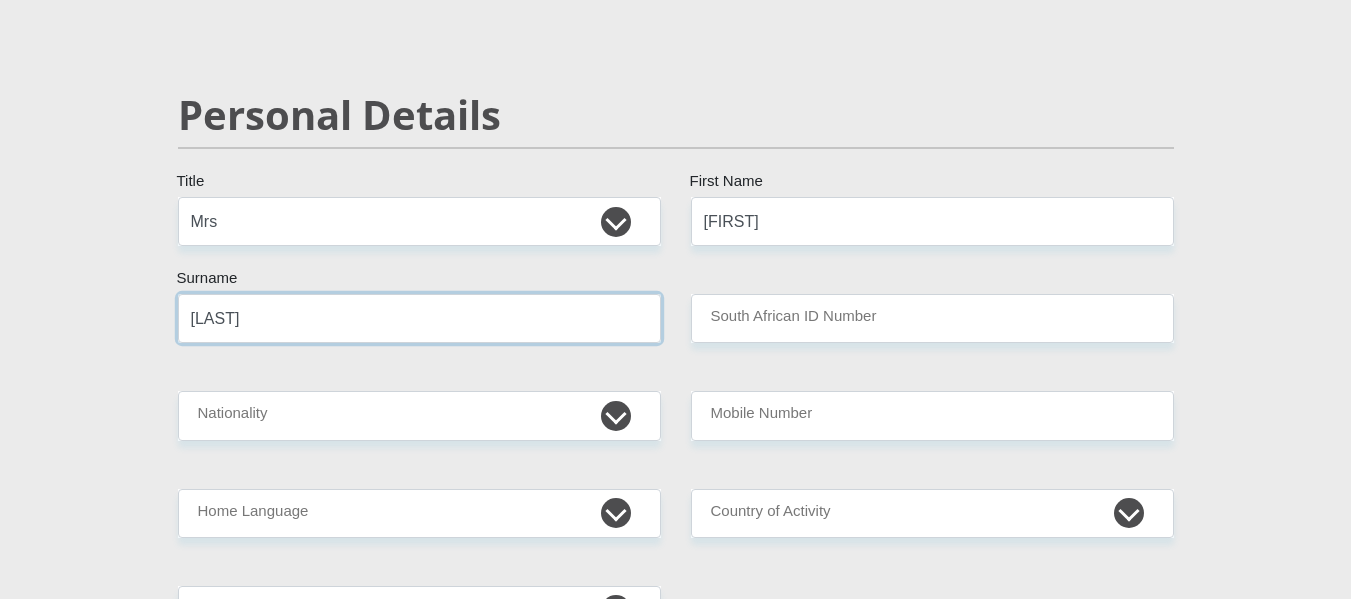 type on "[LAST]" 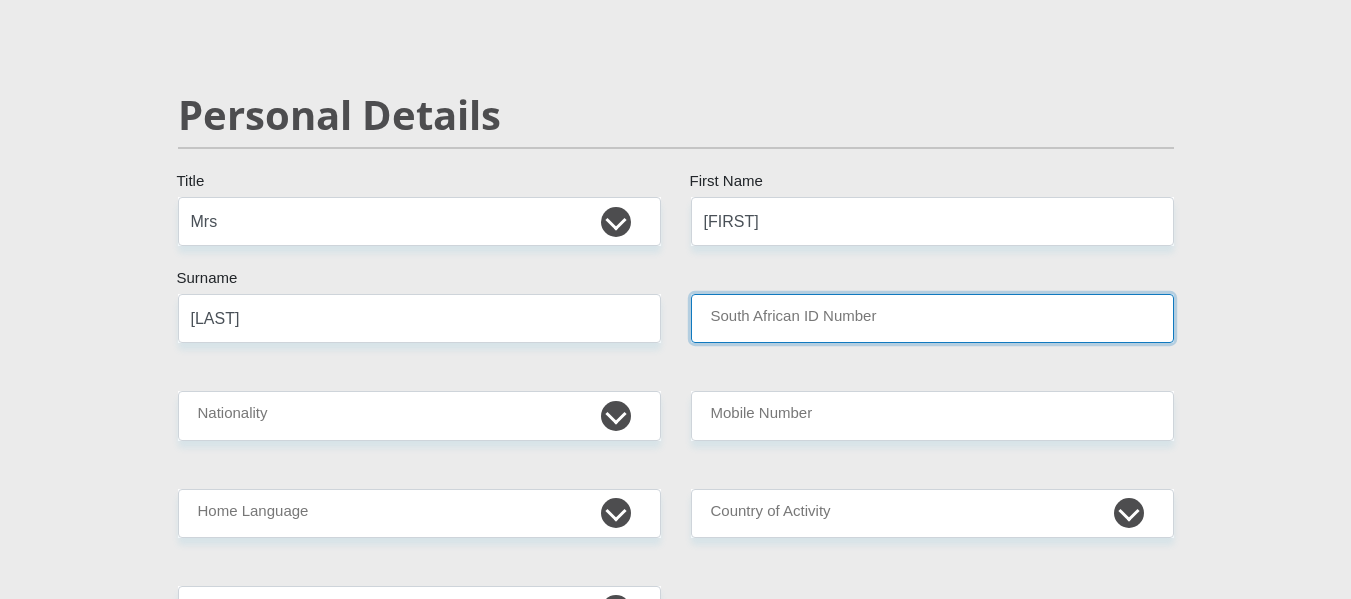 click on "South African ID Number" at bounding box center (932, 318) 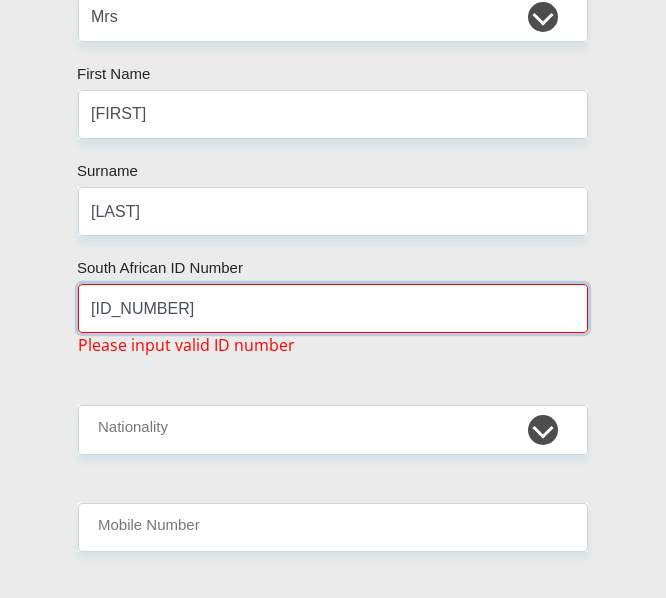 scroll, scrollTop: 421, scrollLeft: 0, axis: vertical 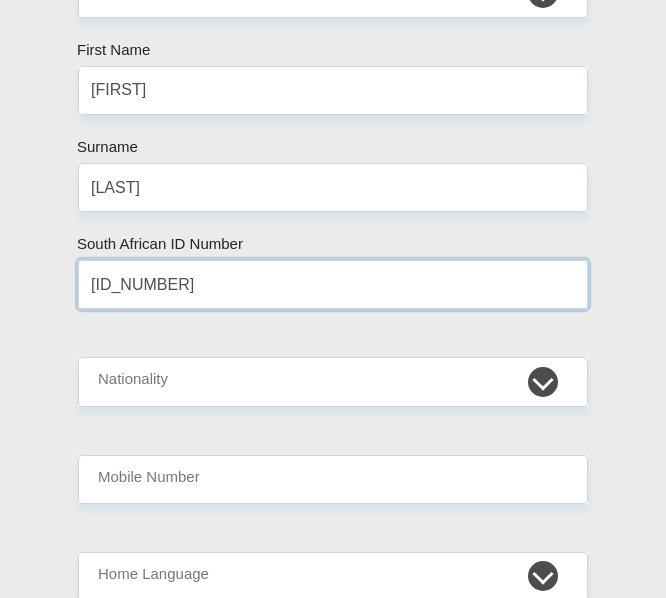 type on "[ID_NUMBER]" 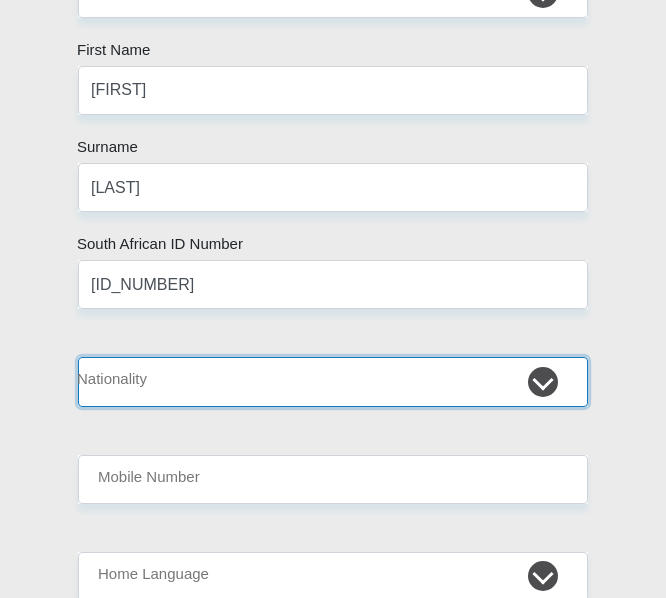 click on "South Africa
Afghanistan
Aland Islands
Albania
Algeria
America Samoa
American Virgin Islands
Andorra
Angola
Anguilla
Antarctica
Antigua and Barbuda
Argentina
Armenia
Aruba
Ascension Island
Australia
Austria
Azerbaijan
Bahamas
Bahrain
Bangladesh
Barbados
Chad" at bounding box center [333, 381] 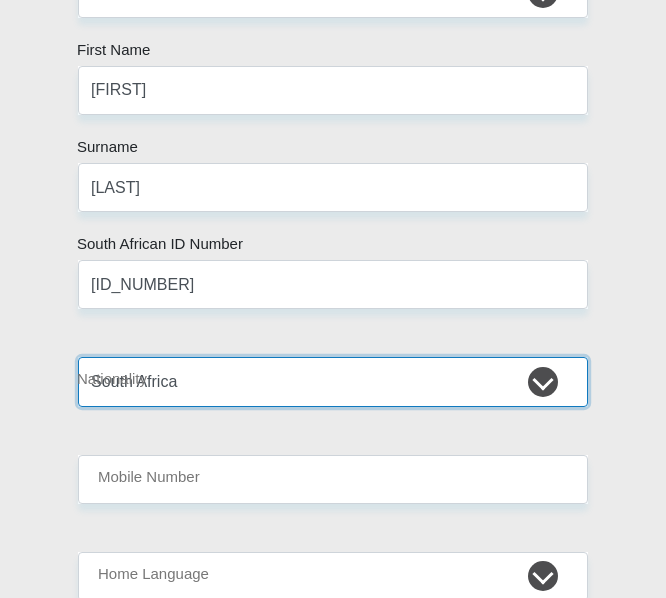 click on "South Africa
Afghanistan
Aland Islands
Albania
Algeria
America Samoa
American Virgin Islands
Andorra
Angola
Anguilla
Antarctica
Antigua and Barbuda
Argentina
Armenia
Aruba
Ascension Island
Australia
Austria
Azerbaijan
Bahamas
Bahrain
Bangladesh
Barbados
Chad" at bounding box center (333, 381) 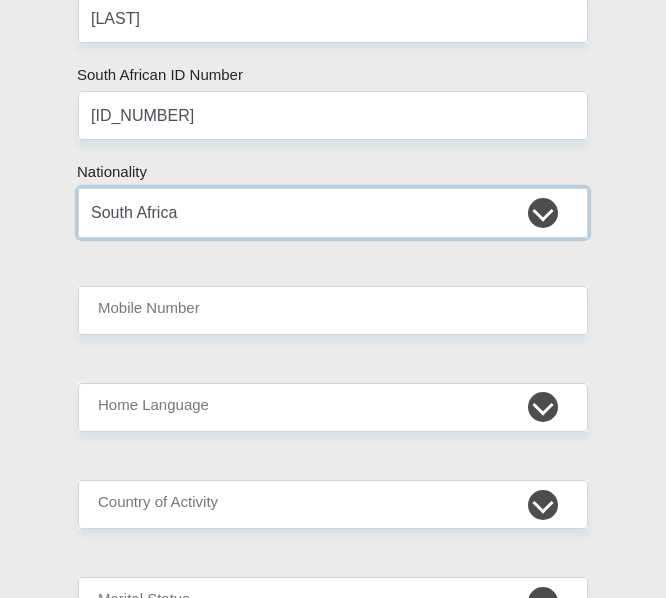 scroll, scrollTop: 591, scrollLeft: 0, axis: vertical 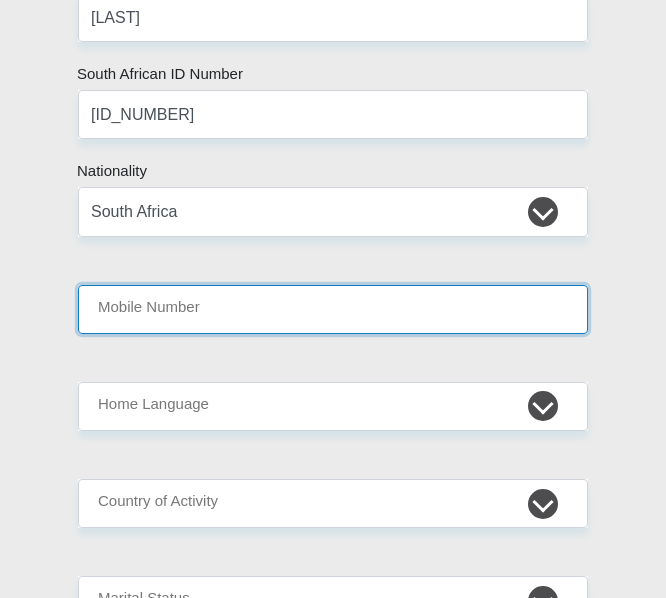 click on "Mobile Number" at bounding box center (333, 309) 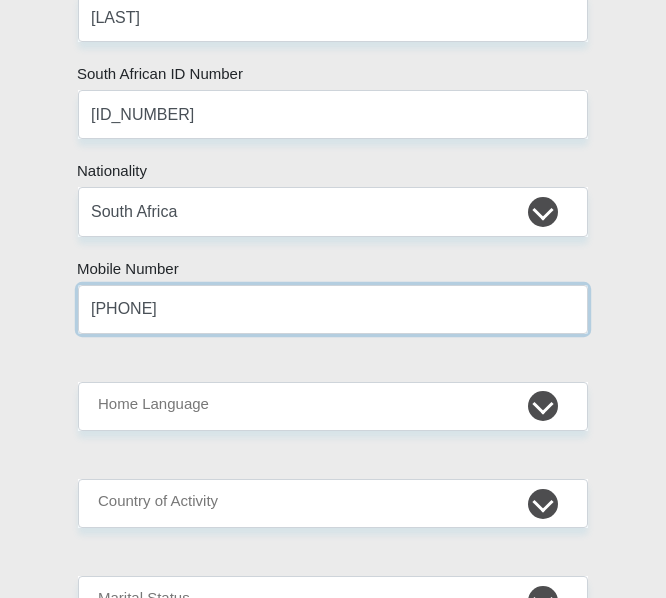 type on "[PHONE]" 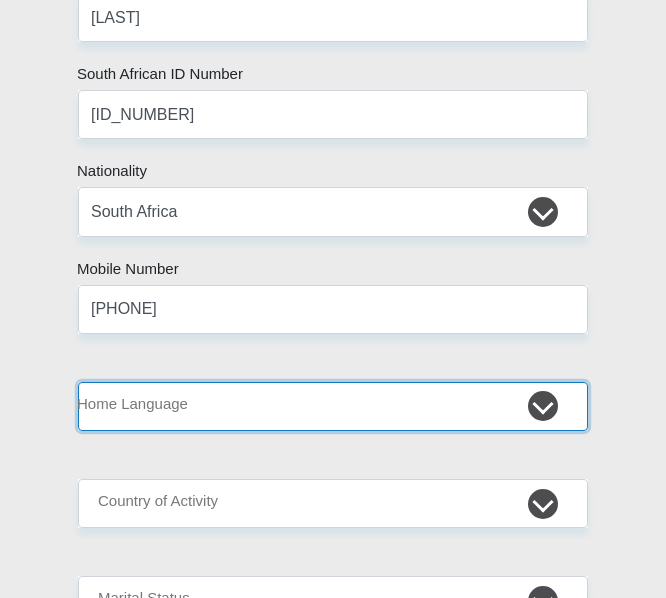 click on "Afrikaans
English
Sepedi
South Ndebele
Southern Sotho
Swati
Tsonga
Tswana
Venda
Xhosa
Zulu
Other" at bounding box center [333, 406] 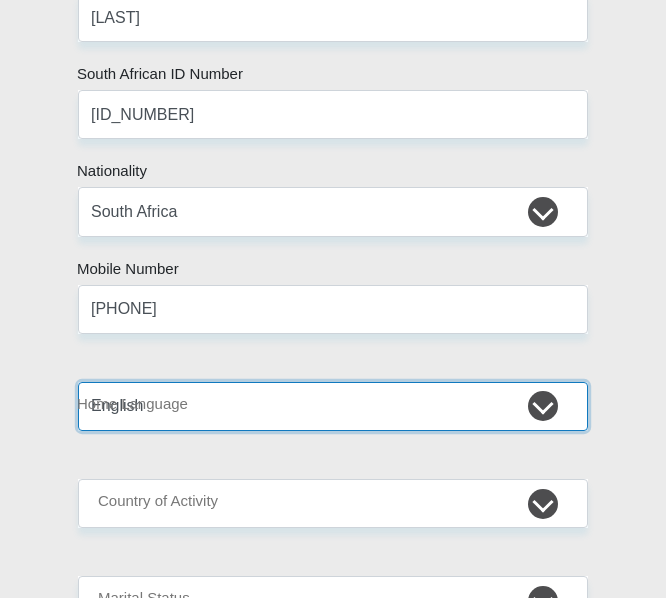 click on "Afrikaans
English
Sepedi
South Ndebele
Southern Sotho
Swati
Tsonga
Tswana
Venda
Xhosa
Zulu
Other" at bounding box center (333, 406) 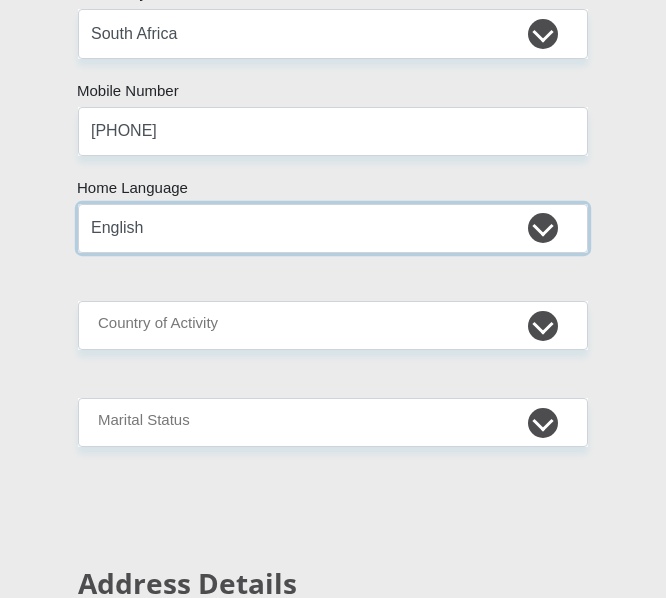 scroll, scrollTop: 770, scrollLeft: 0, axis: vertical 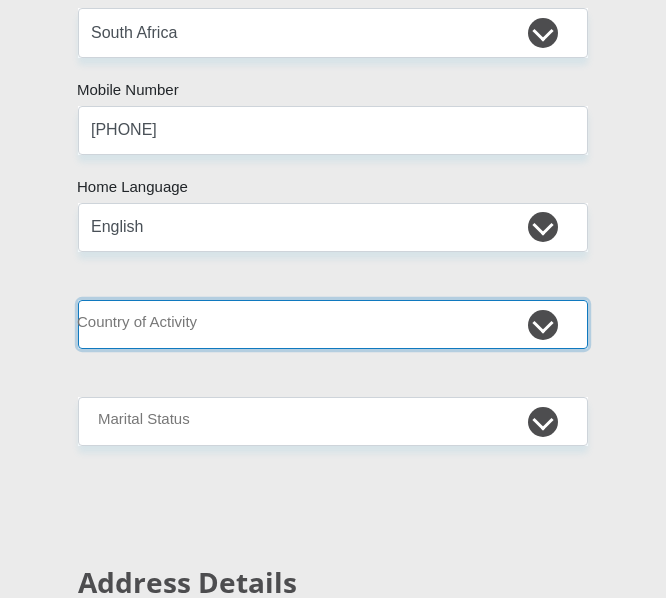 click on "South Africa
Afghanistan
Aland Islands
Albania
Algeria
America Samoa
American Virgin Islands
Andorra
Angola
Anguilla
Antarctica
Antigua and Barbuda
Argentina
Armenia
Aruba
Ascension Island
Australia
Austria
Azerbaijan
Chad" at bounding box center [333, 324] 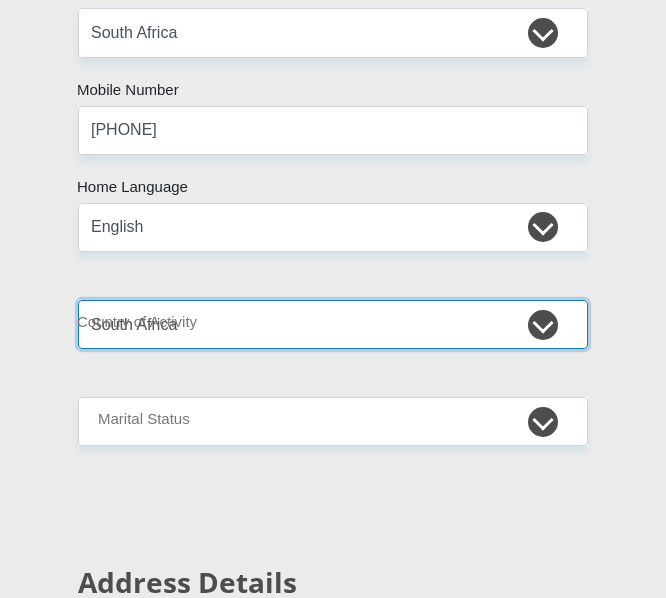 click on "South Africa
Afghanistan
Aland Islands
Albania
Algeria
America Samoa
American Virgin Islands
Andorra
Angola
Anguilla
Antarctica
Antigua and Barbuda
Argentina
Armenia
Aruba
Ascension Island
Australia
Austria
Azerbaijan
Chad" at bounding box center [333, 324] 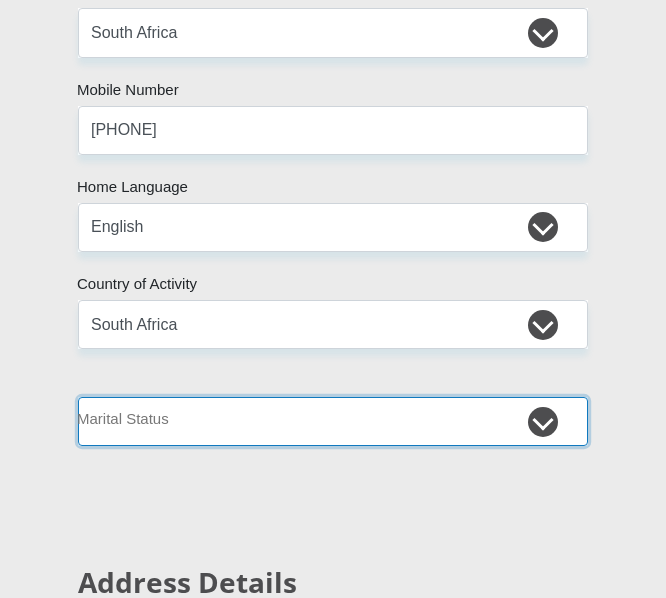 click on "Married ANC
Single
Divorced
Widowed
Married COP or Customary Law" at bounding box center [333, 421] 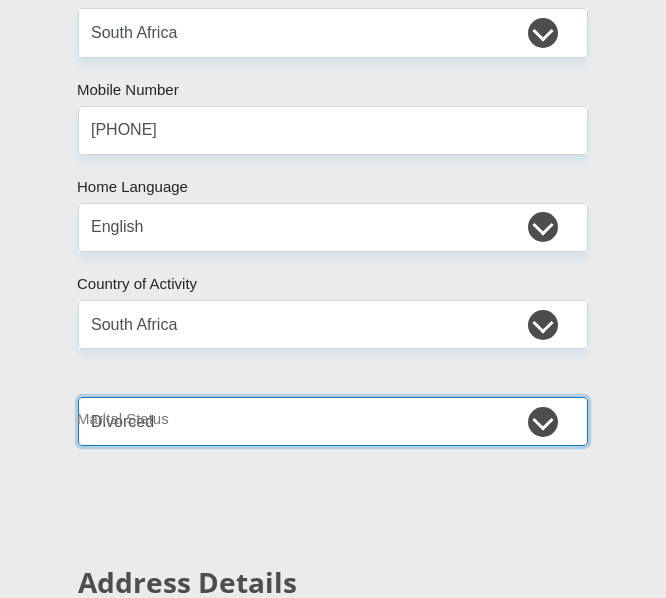 click on "Married ANC
Single
Divorced
Widowed
Married COP or Customary Law" at bounding box center (333, 421) 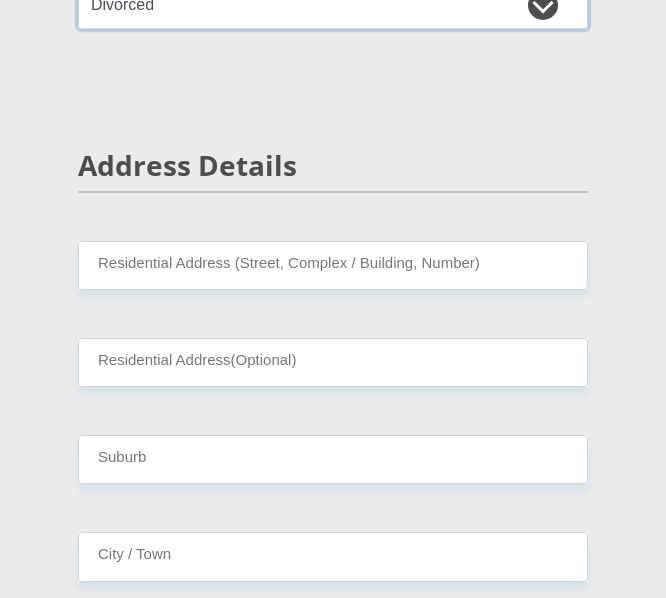scroll, scrollTop: 1188, scrollLeft: 0, axis: vertical 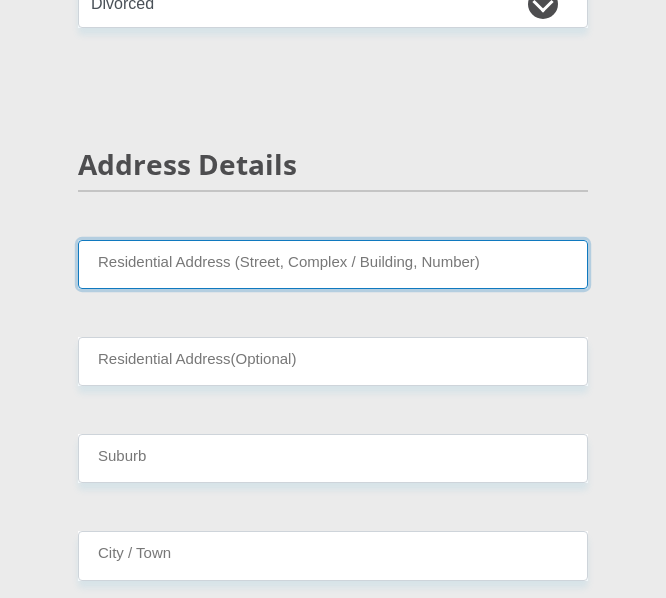 click on "Residential Address (Street, Complex / Building, Number)" at bounding box center [333, 264] 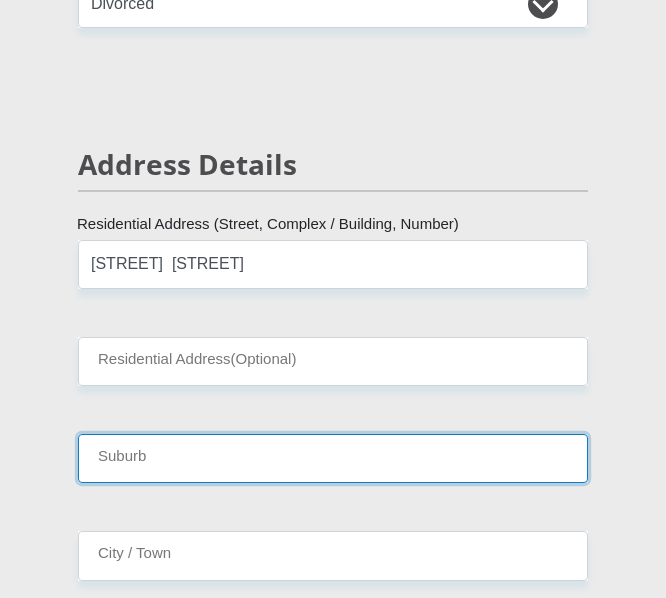type on "[CITY]" 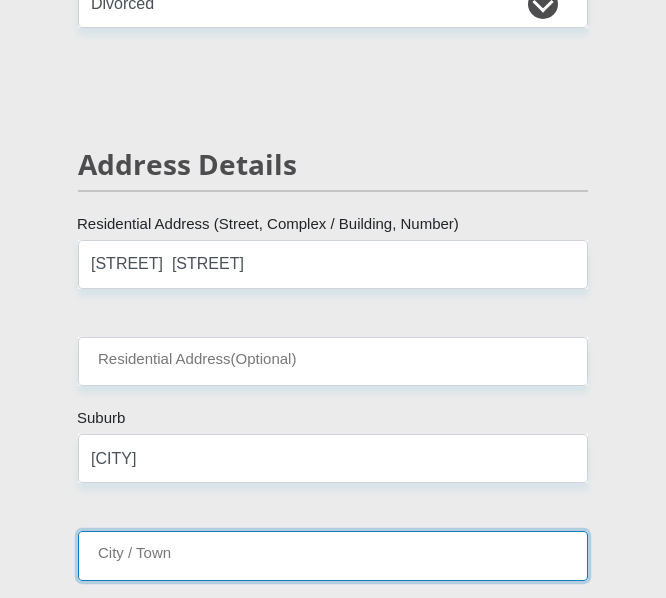 type on "[CITY]" 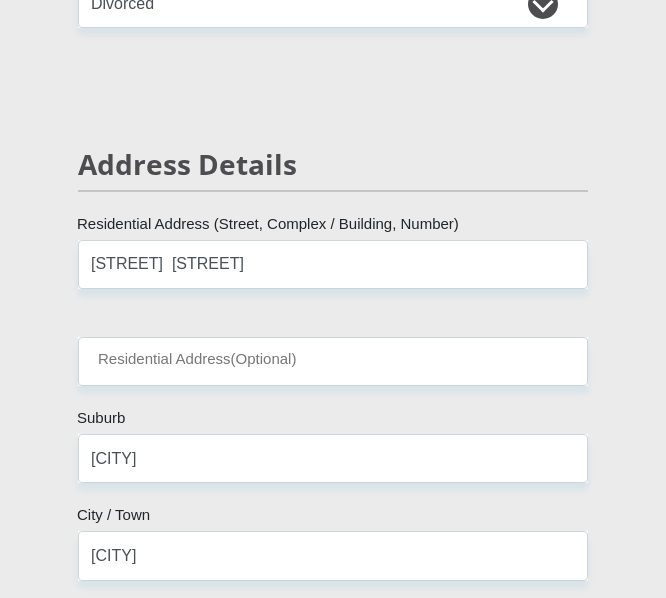 type on "6001" 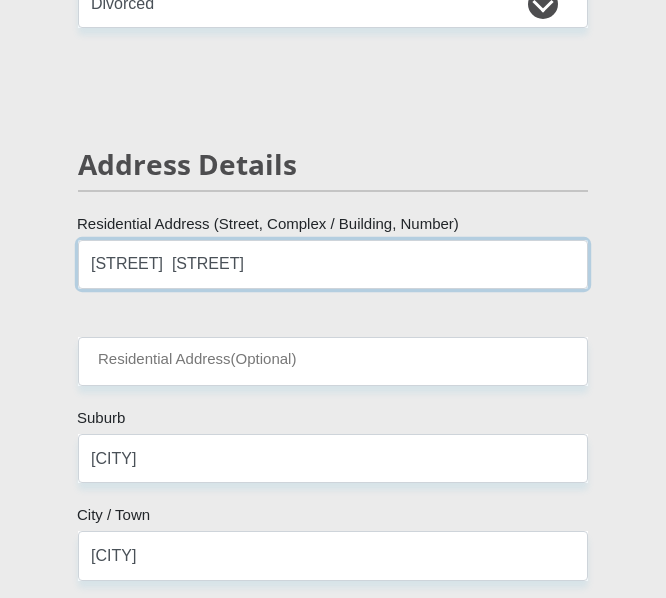 click on "[STREET]  [STREET]" at bounding box center (333, 264) 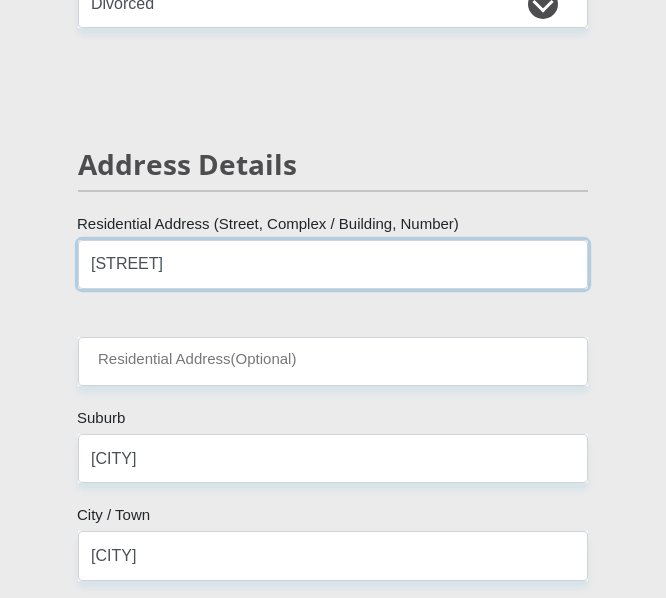 click on "[STREET]" at bounding box center [333, 264] 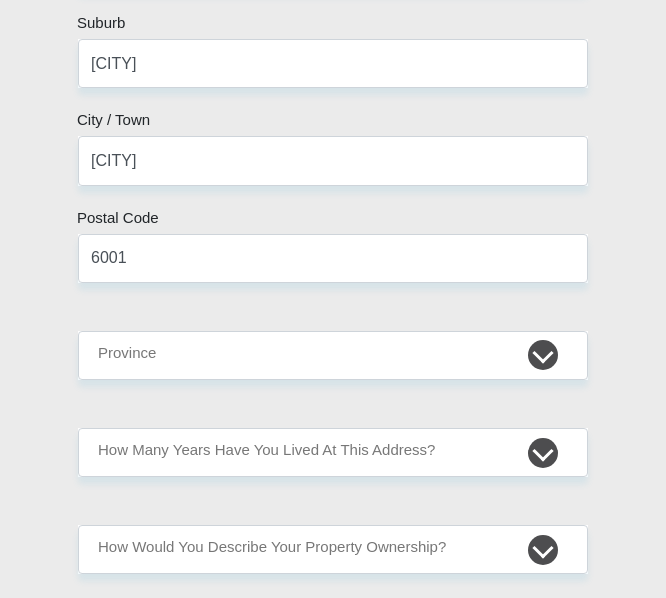 scroll, scrollTop: 1584, scrollLeft: 0, axis: vertical 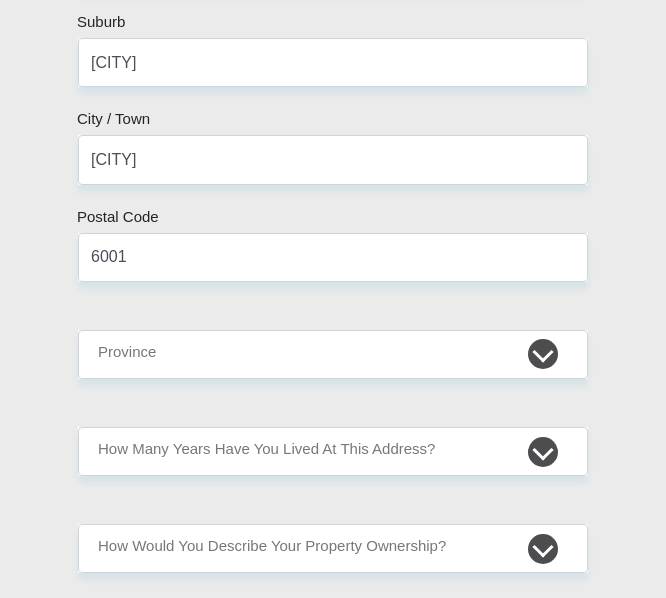 type on "[NUMBER] [STREET]" 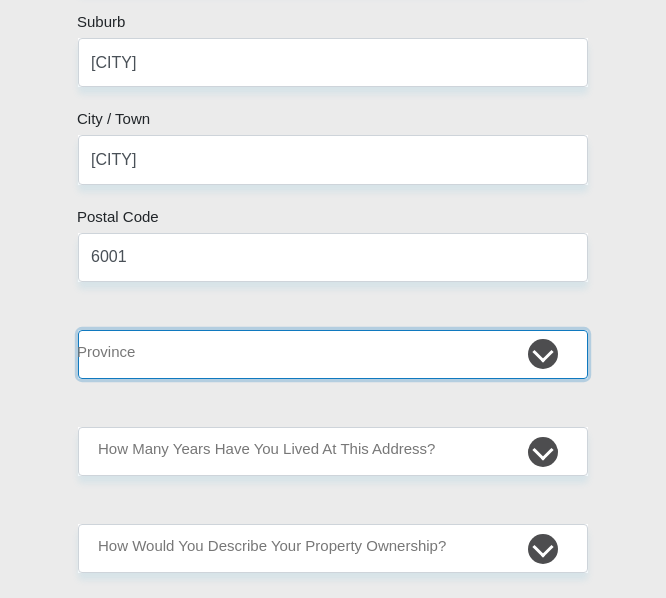 click on "Eastern Cape
Free State
Gauteng
KwaZulu-Natal
Limpopo
Mpumalanga
Northern Cape
North West
Western Cape" at bounding box center (333, 354) 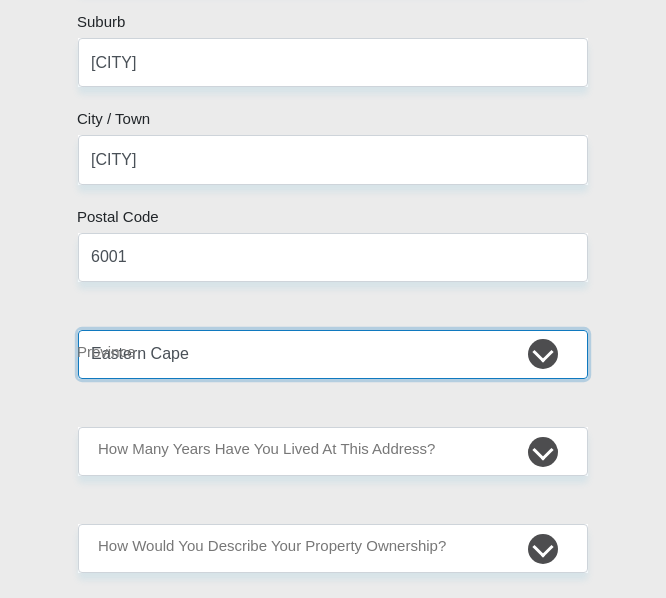 click on "Eastern Cape
Free State
Gauteng
KwaZulu-Natal
Limpopo
Mpumalanga
Northern Cape
North West
Western Cape" at bounding box center [333, 354] 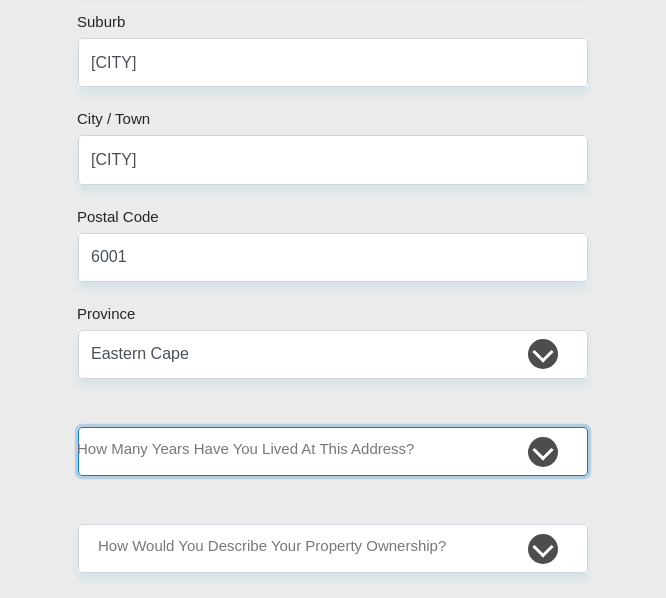 click on "less than 1 year
1-3 years
3-5 years
5+ years" at bounding box center [333, 451] 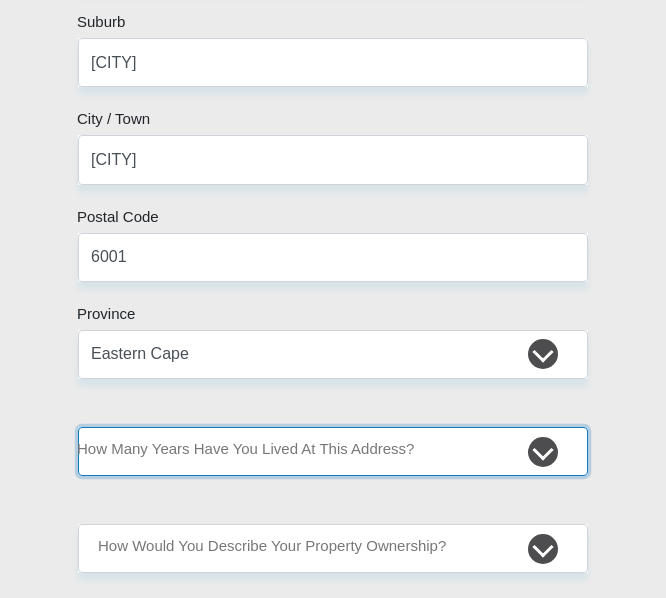 select on "5" 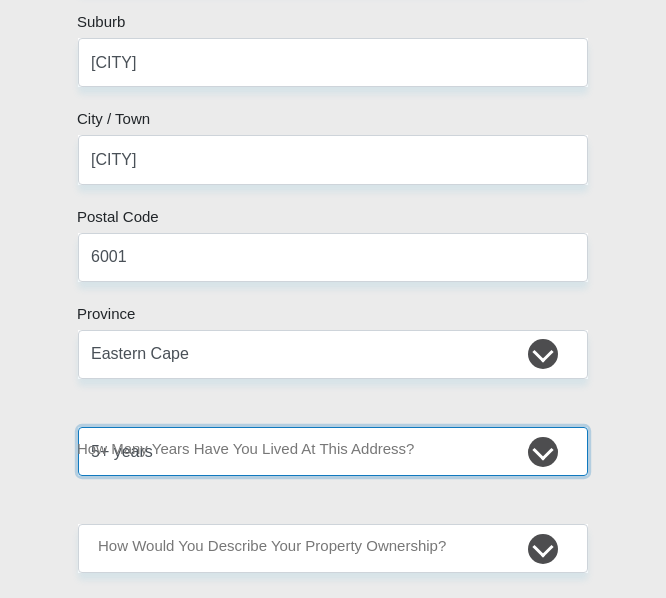 click on "less than 1 year
1-3 years
3-5 years
5+ years" at bounding box center (333, 451) 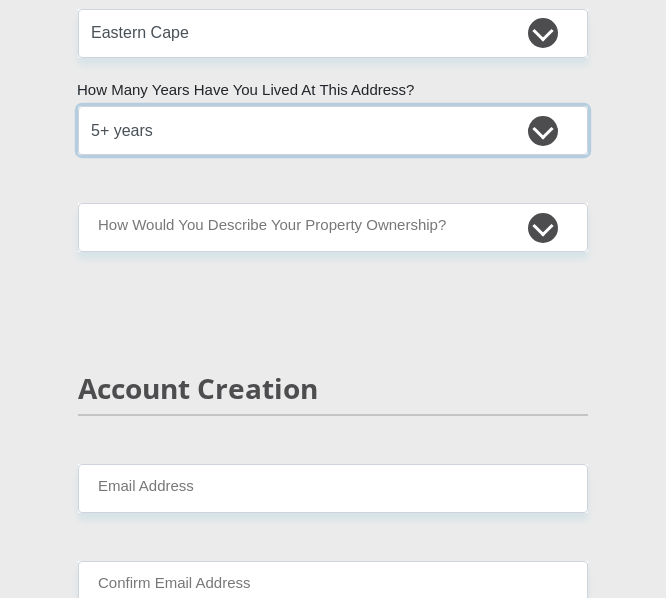 scroll, scrollTop: 1906, scrollLeft: 0, axis: vertical 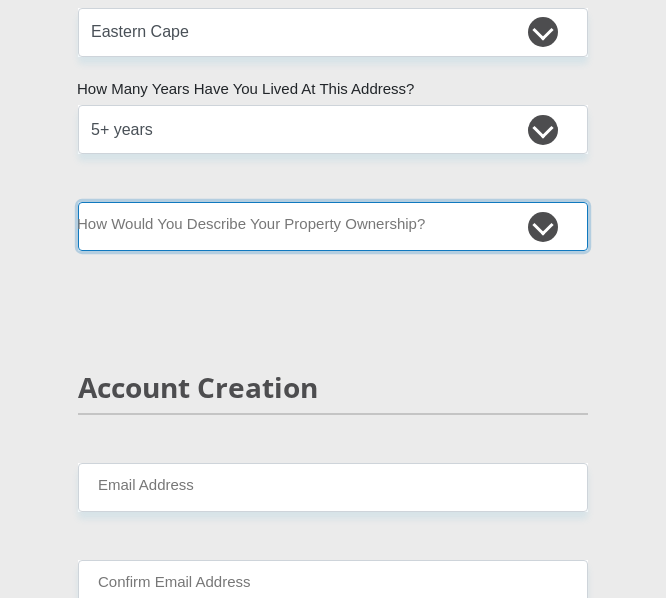 click on "Owned
Rented
Family Owned
Company Dwelling" at bounding box center [333, 226] 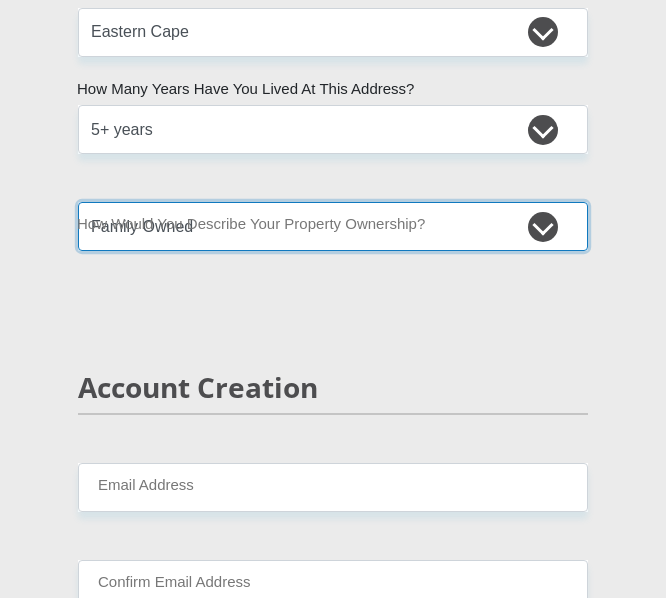 click on "Owned
Rented
Family Owned
Company Dwelling" at bounding box center (333, 226) 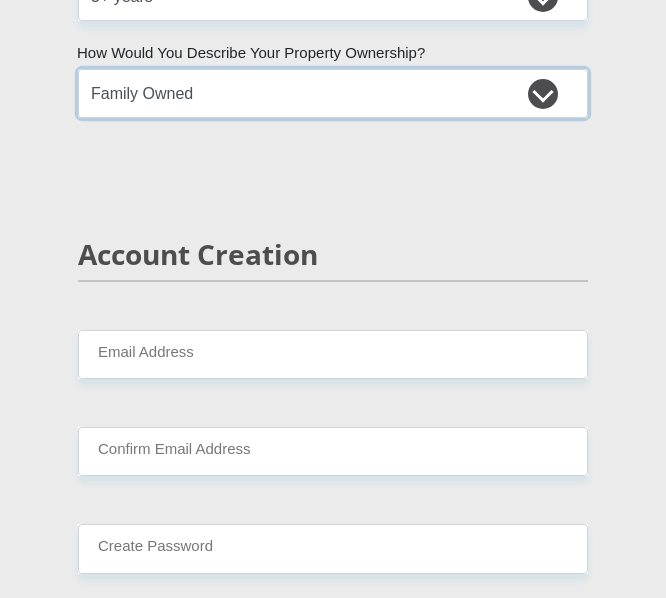 scroll, scrollTop: 2040, scrollLeft: 0, axis: vertical 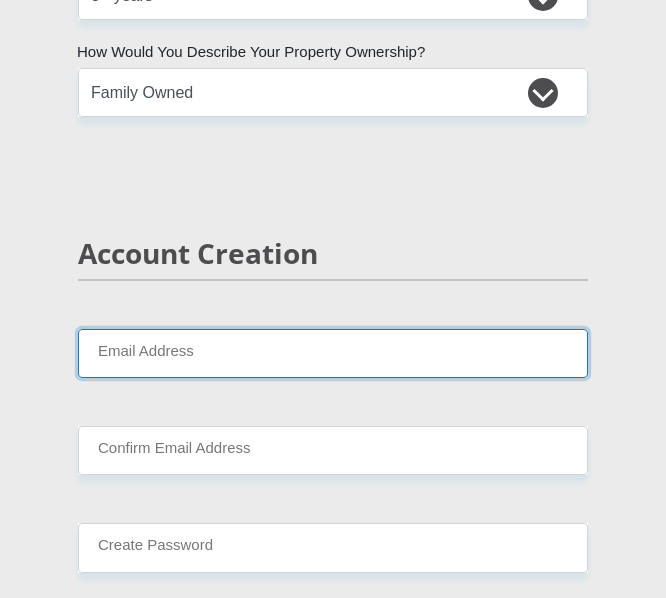 click on "Email Address" at bounding box center [333, 353] 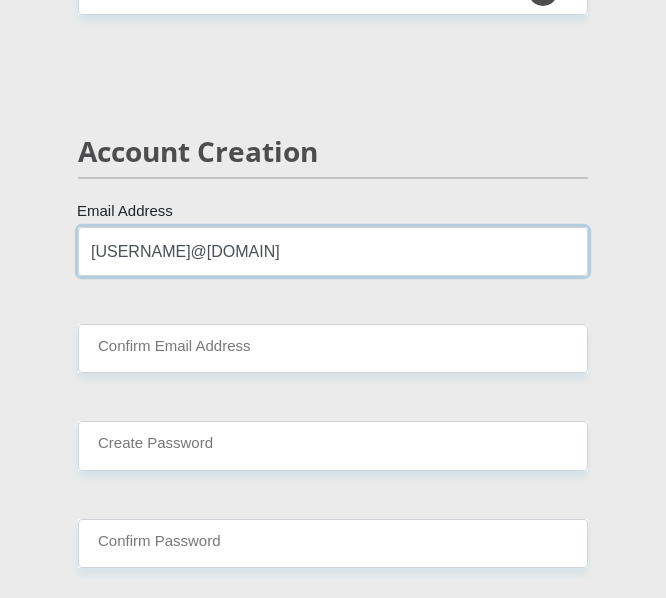 scroll, scrollTop: 2145, scrollLeft: 0, axis: vertical 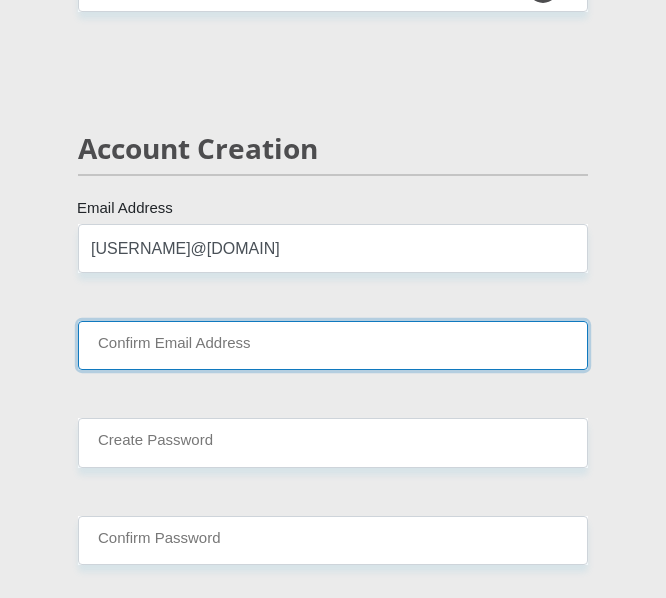 click on "Confirm Email Address" at bounding box center [333, 345] 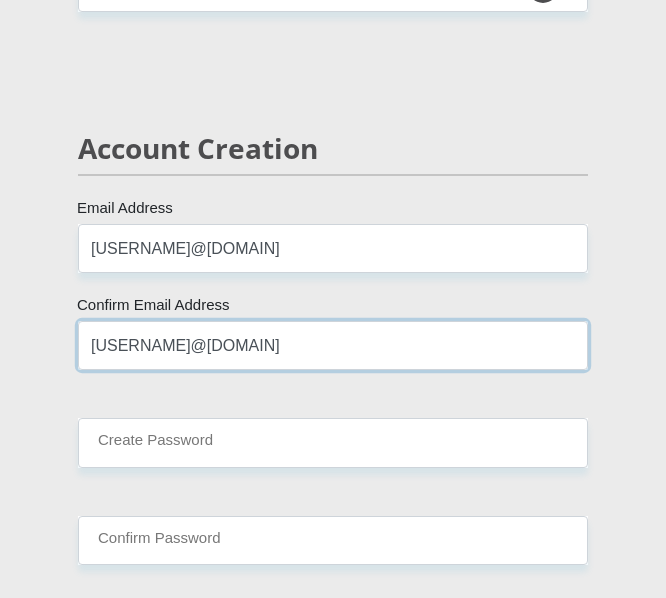 type on "[USERNAME]@[DOMAIN]" 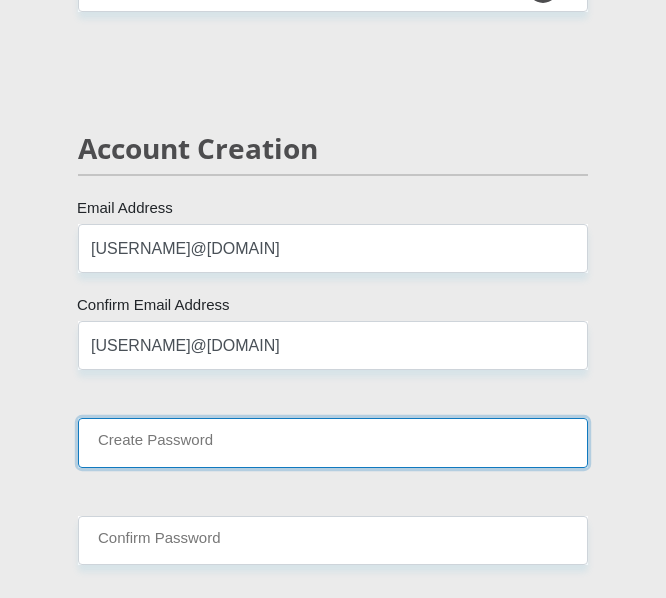 click on "Create Password" at bounding box center [333, 442] 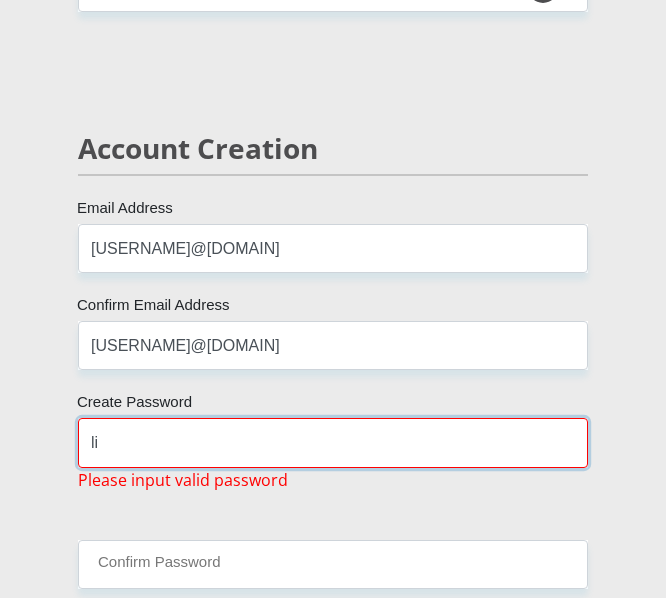 type on "l" 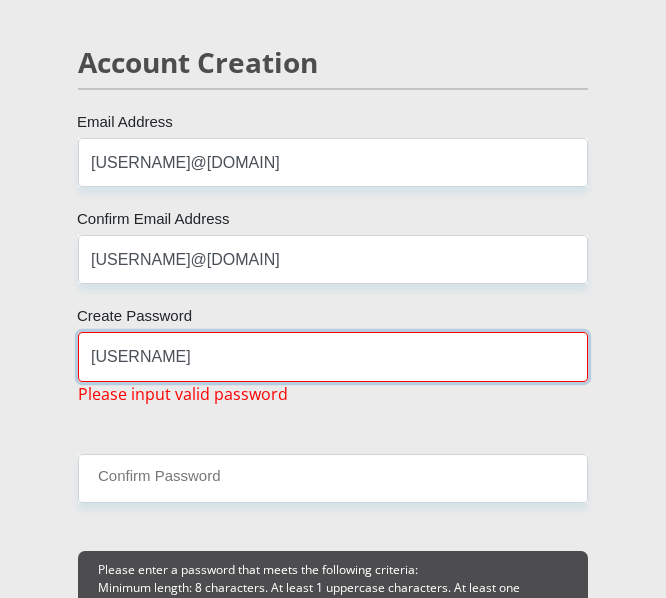 scroll, scrollTop: 2232, scrollLeft: 0, axis: vertical 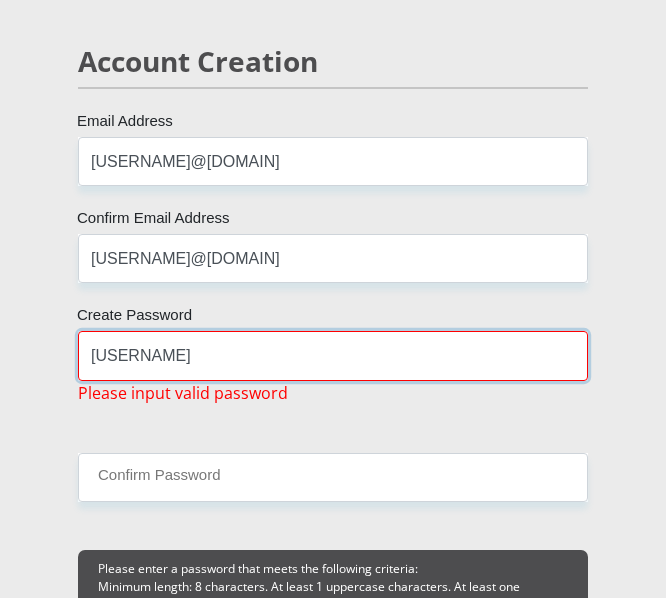 click on "[USERNAME]" at bounding box center [333, 355] 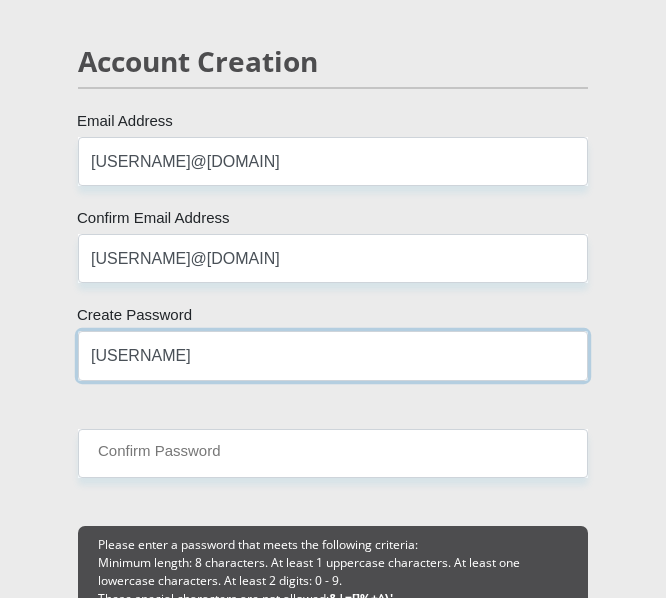 type on "[USERNAME]" 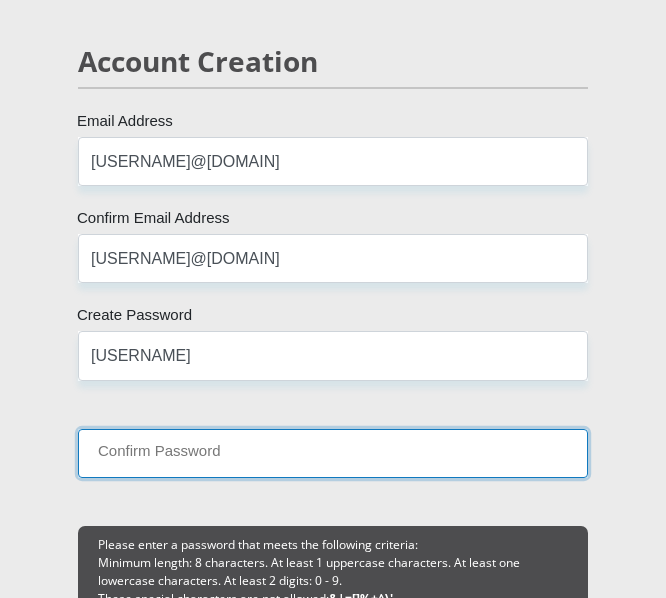 click on "Confirm Password" at bounding box center [333, 453] 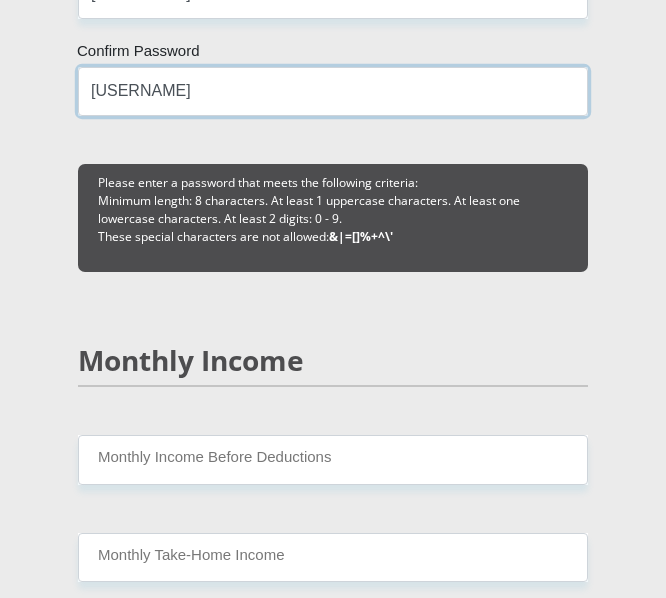 scroll, scrollTop: 2595, scrollLeft: 0, axis: vertical 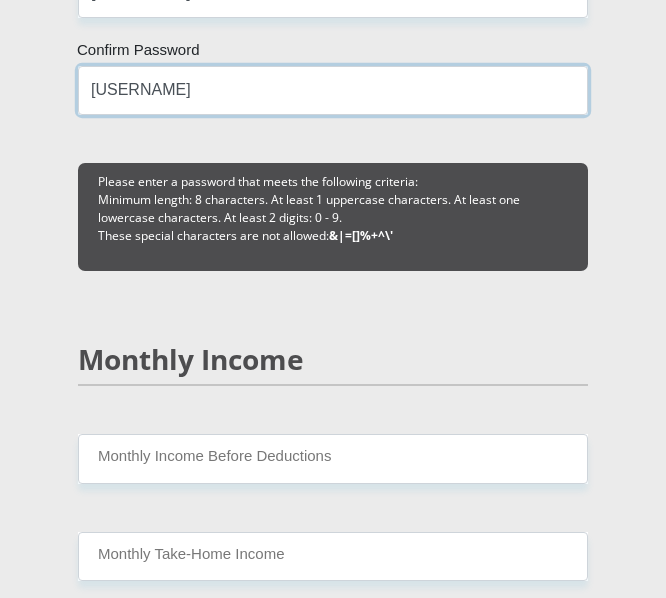 type on "[USERNAME]" 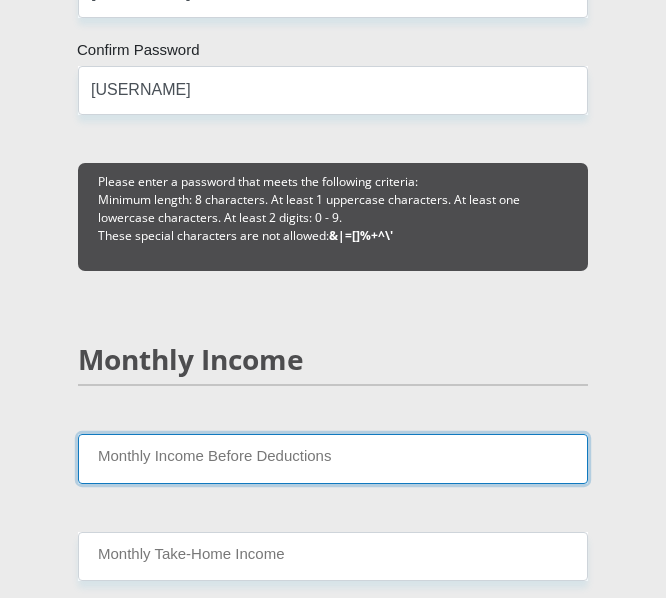 click on "Monthly Income Before Deductions" at bounding box center [333, 458] 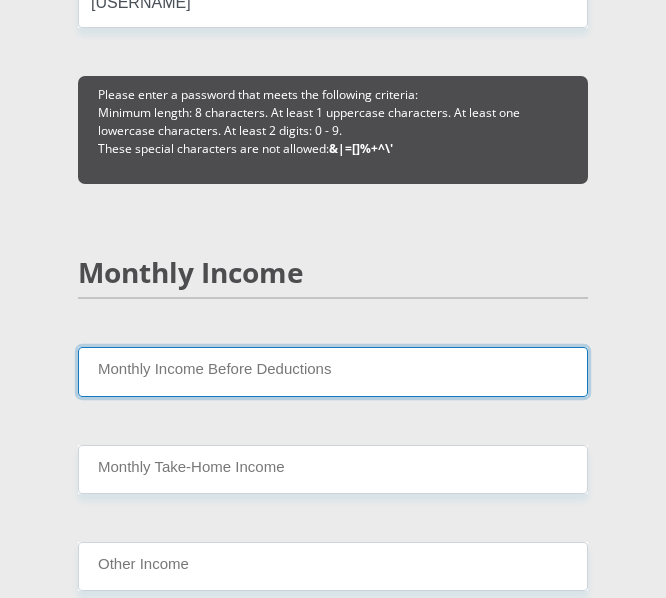 scroll, scrollTop: 2691, scrollLeft: 0, axis: vertical 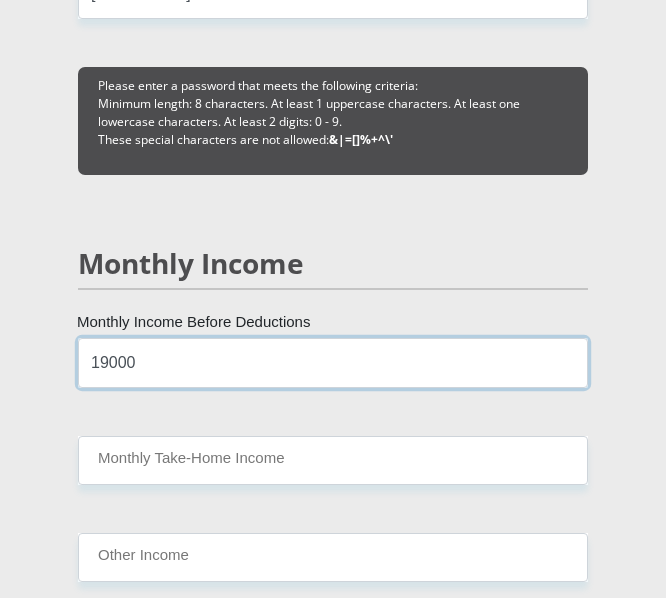 type on "19000" 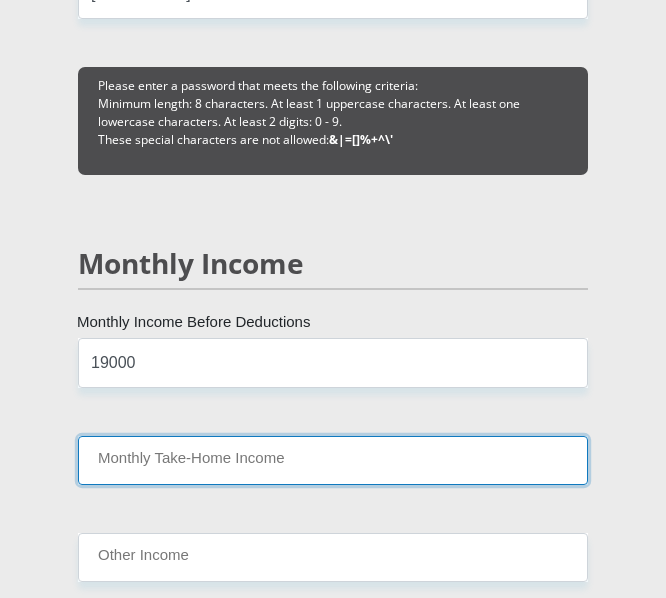 click on "Monthly Take-Home Income" at bounding box center [333, 460] 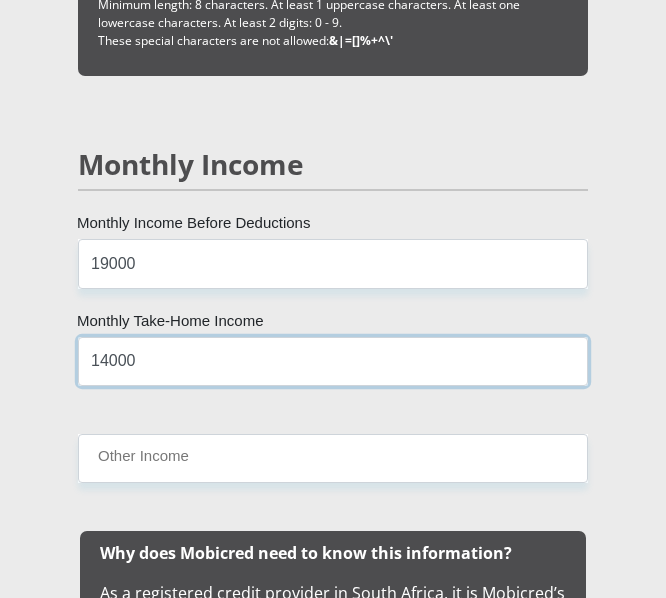 scroll, scrollTop: 2794, scrollLeft: 0, axis: vertical 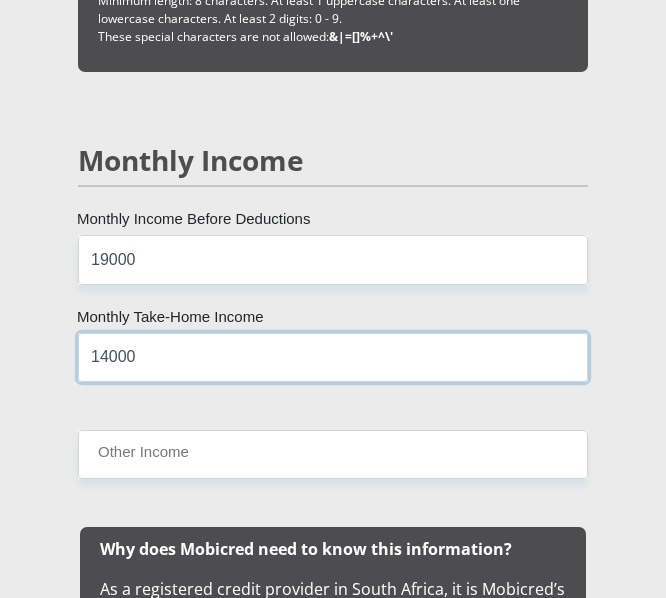 type on "14000" 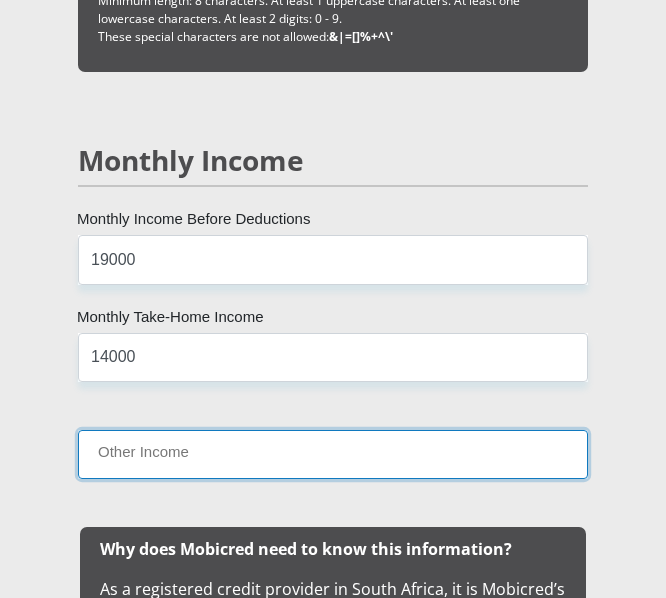 click on "Other Income" at bounding box center (333, 454) 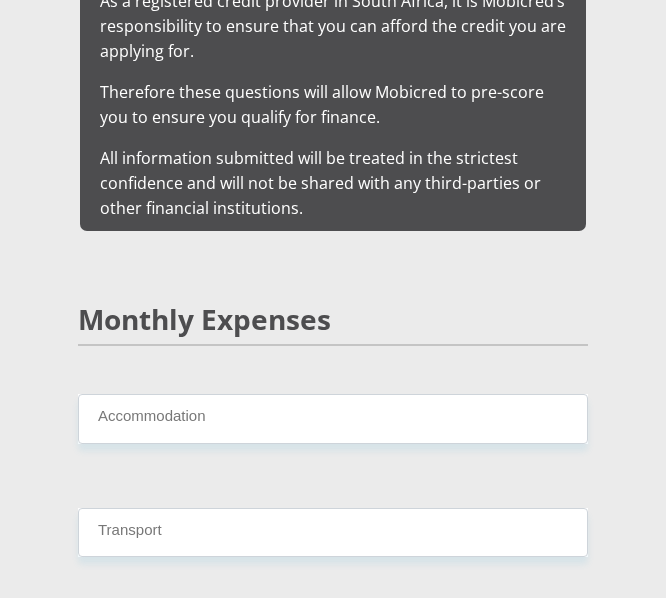 scroll, scrollTop: 3383, scrollLeft: 0, axis: vertical 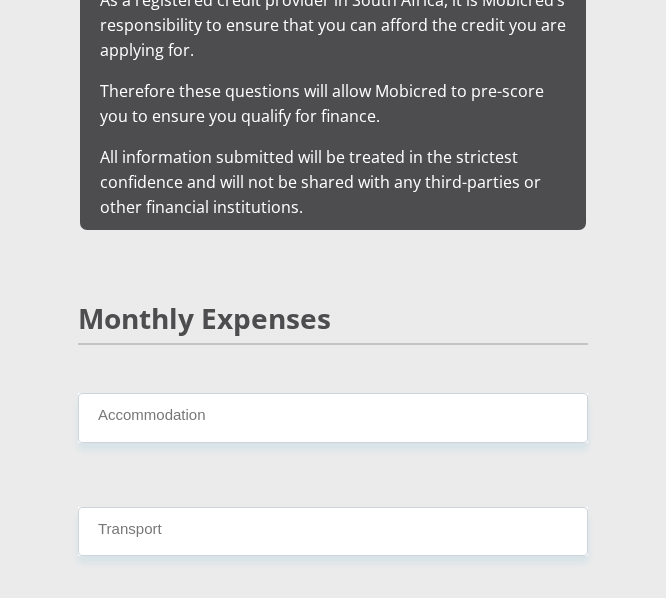 type on "0" 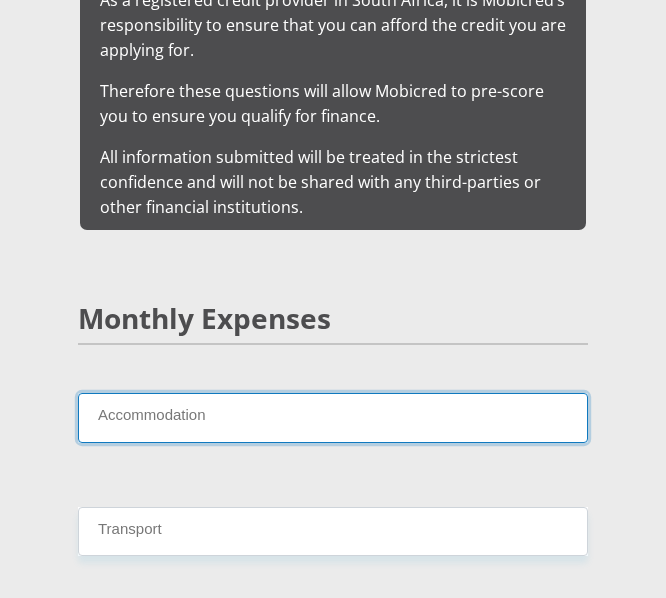 click on "Accommodation" at bounding box center [333, 417] 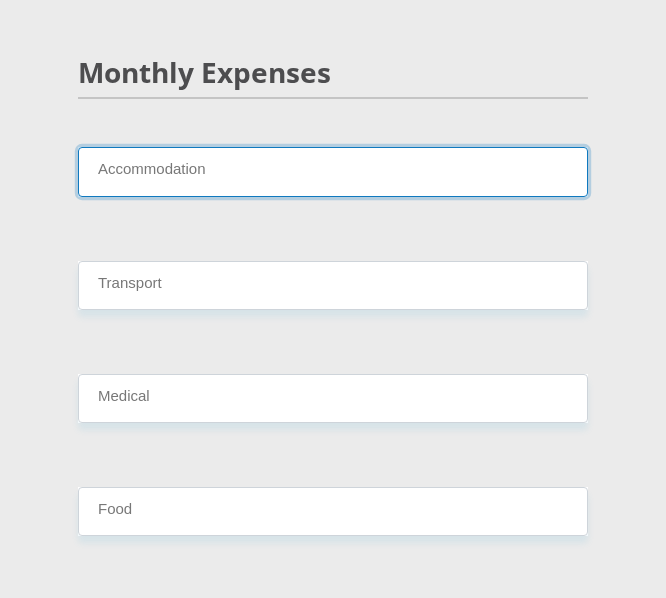 scroll, scrollTop: 3646, scrollLeft: 0, axis: vertical 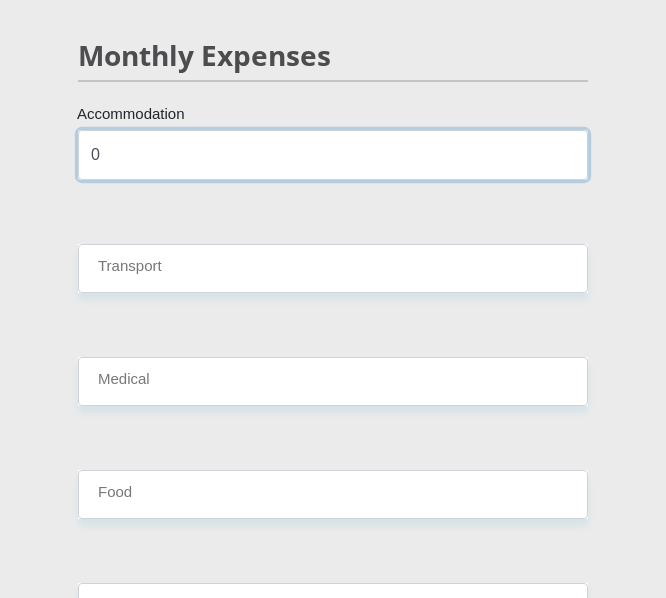 type on "0" 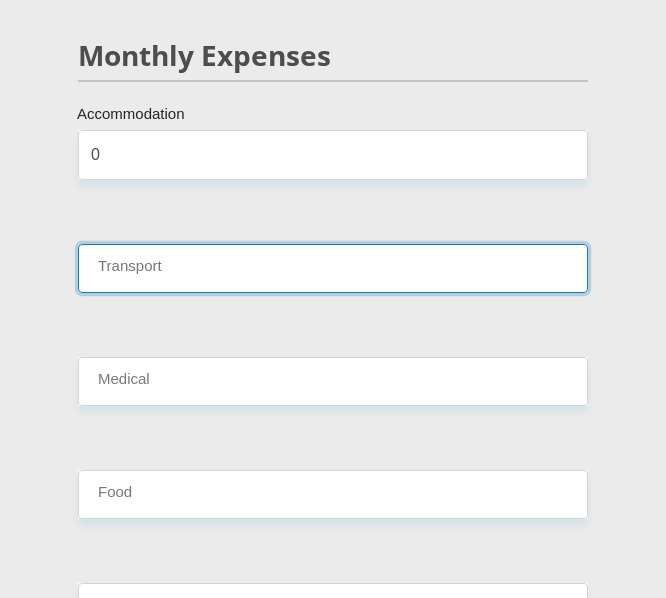 click on "Transport" at bounding box center [333, 268] 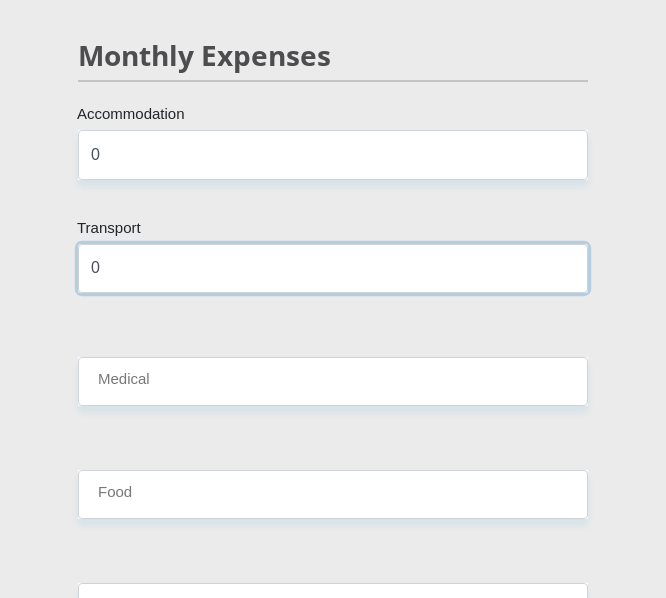 type on "0" 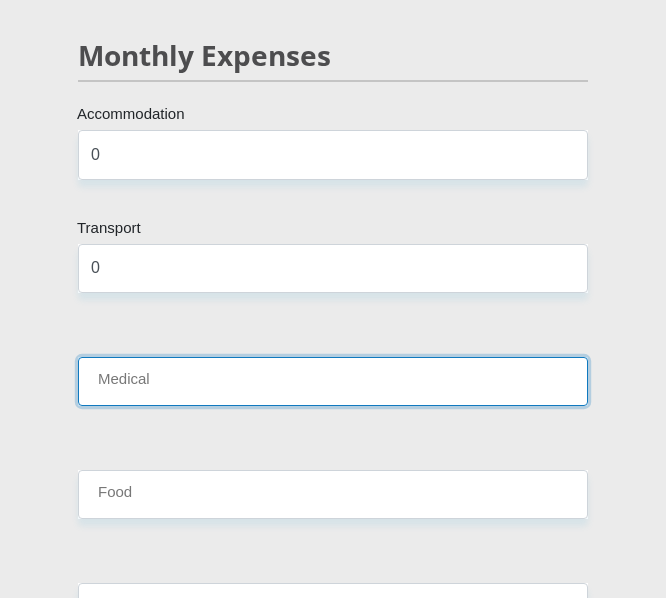 click on "Medical" at bounding box center (333, 381) 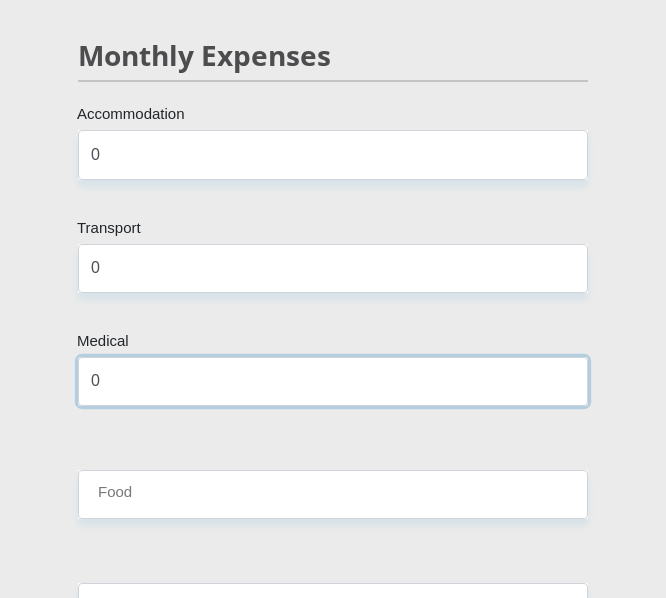 type on "0" 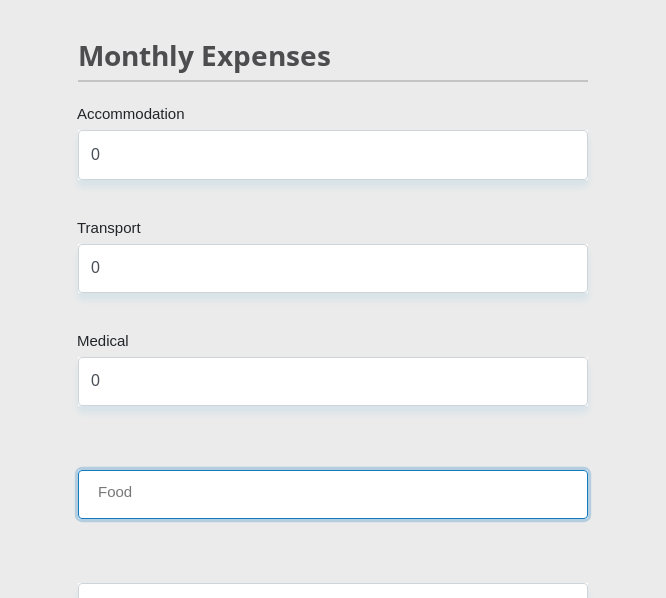 click on "Food" at bounding box center [333, 494] 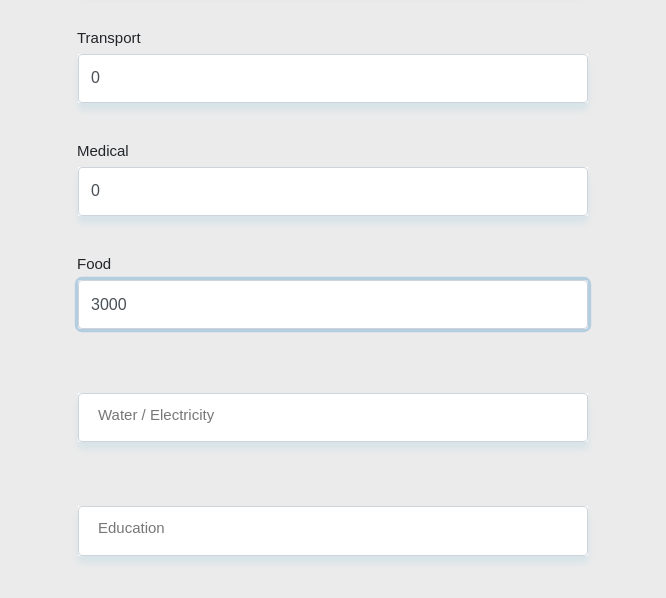 scroll, scrollTop: 3851, scrollLeft: 0, axis: vertical 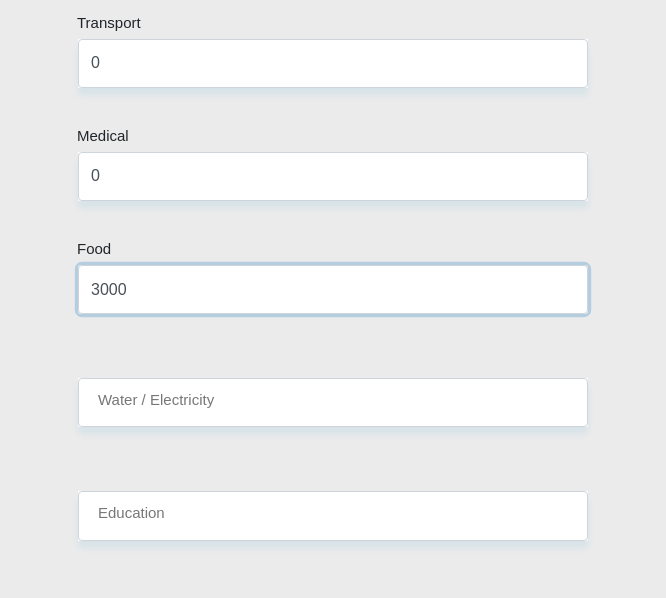 type on "3000" 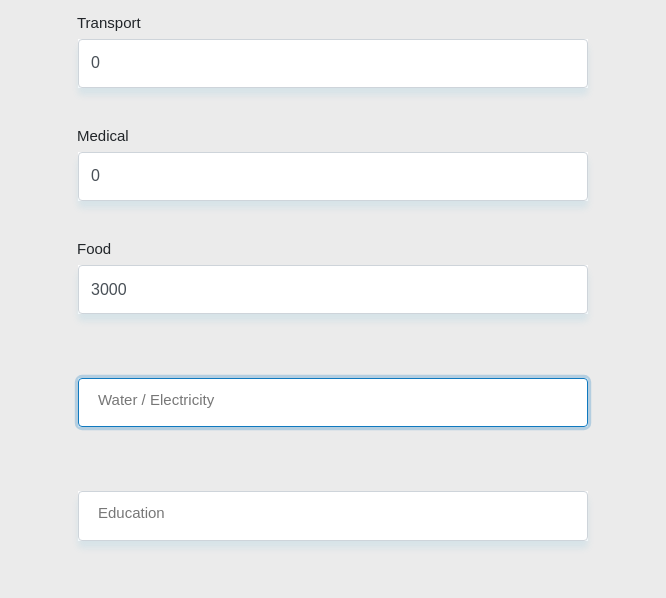 click on "Water / Electricity" at bounding box center (333, 402) 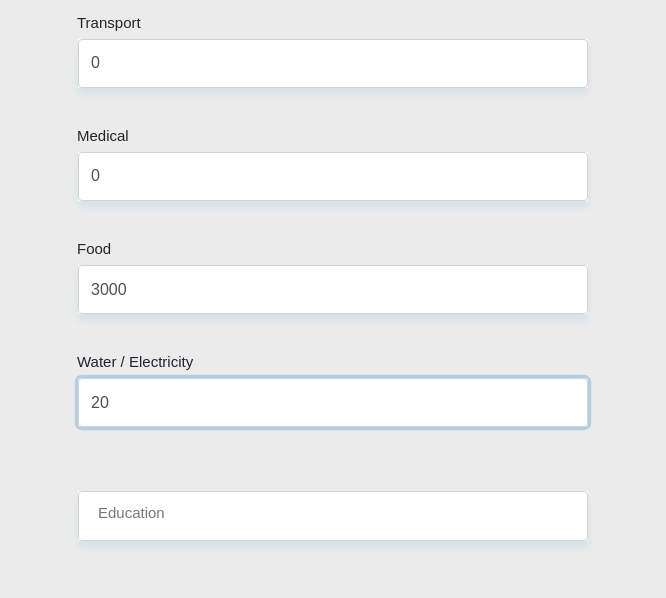type on "2" 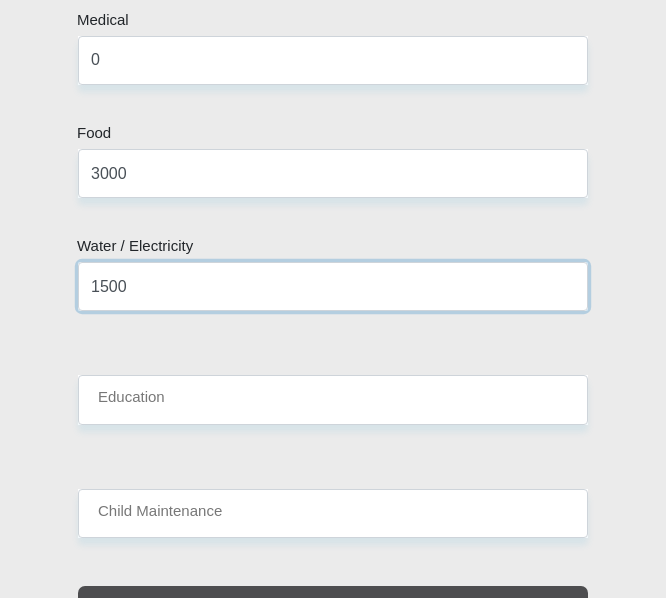 scroll, scrollTop: 4002, scrollLeft: 0, axis: vertical 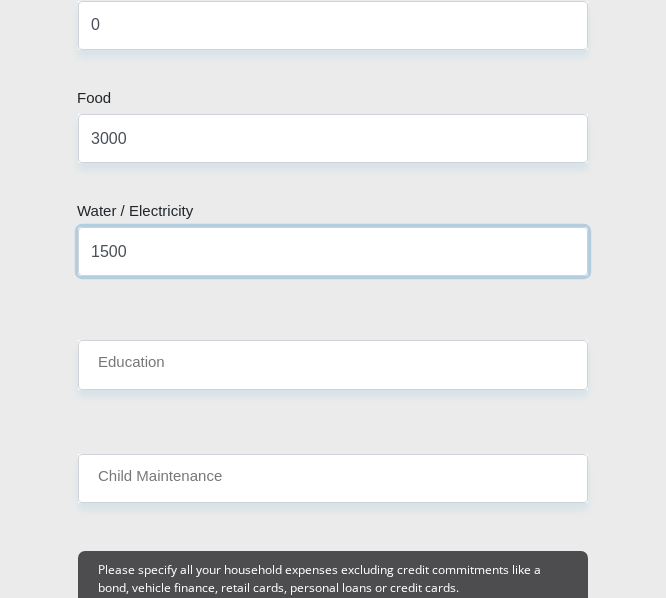 type on "1500" 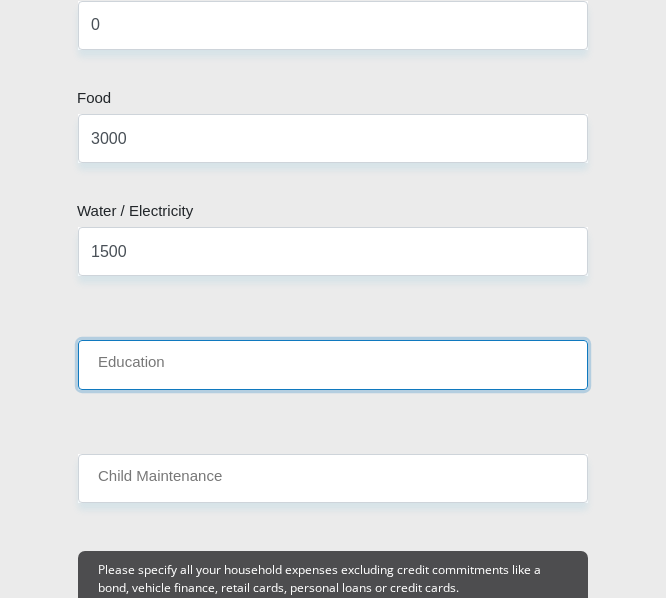click on "Education" at bounding box center (333, 364) 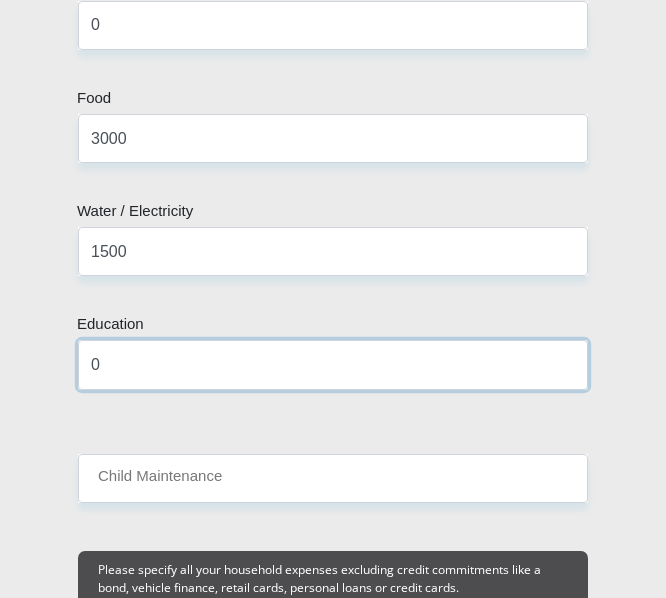 type on "0" 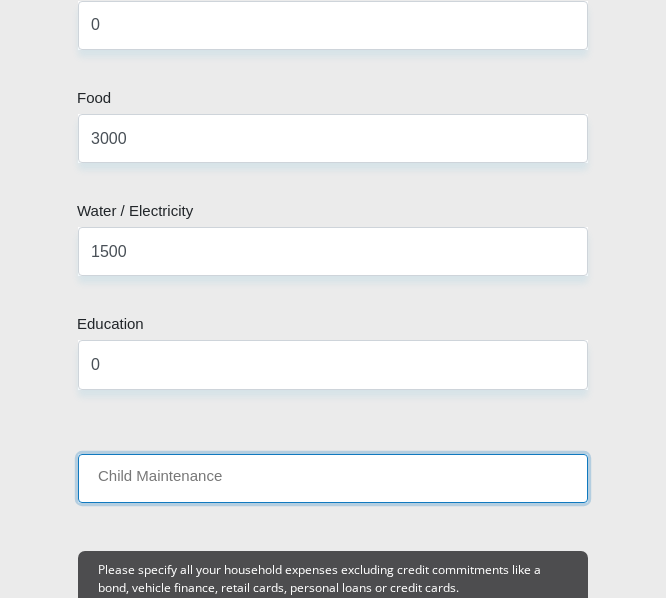 click on "Child Maintenance" at bounding box center [333, 478] 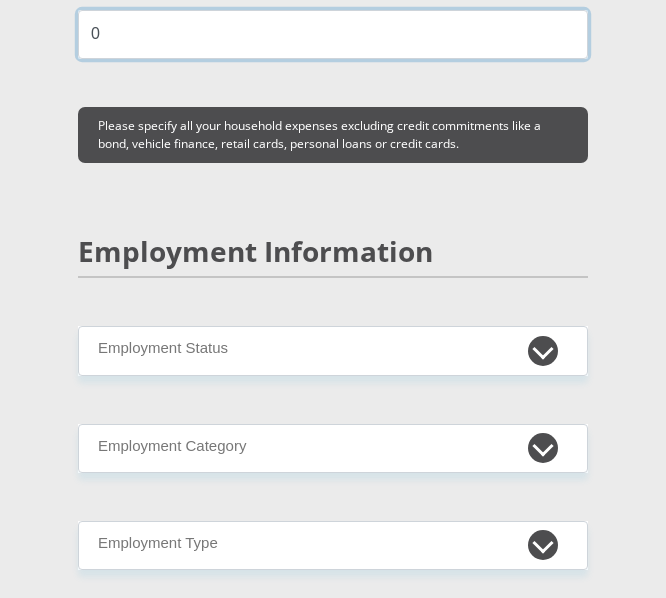 scroll, scrollTop: 4466, scrollLeft: 0, axis: vertical 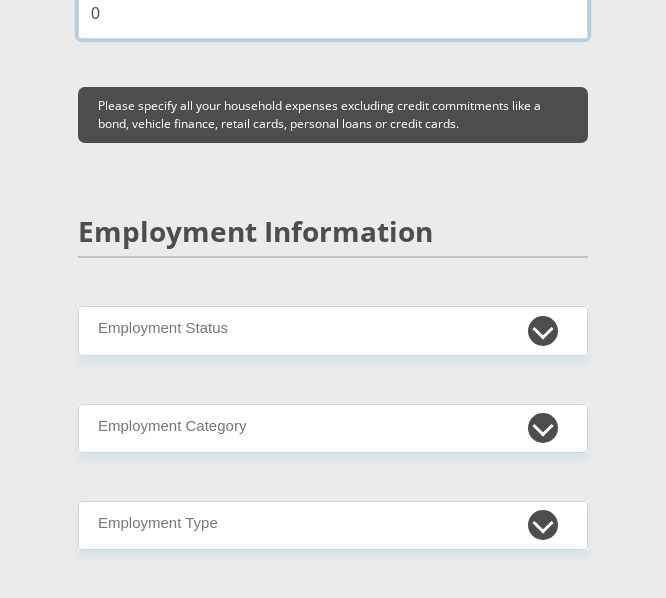 type on "0" 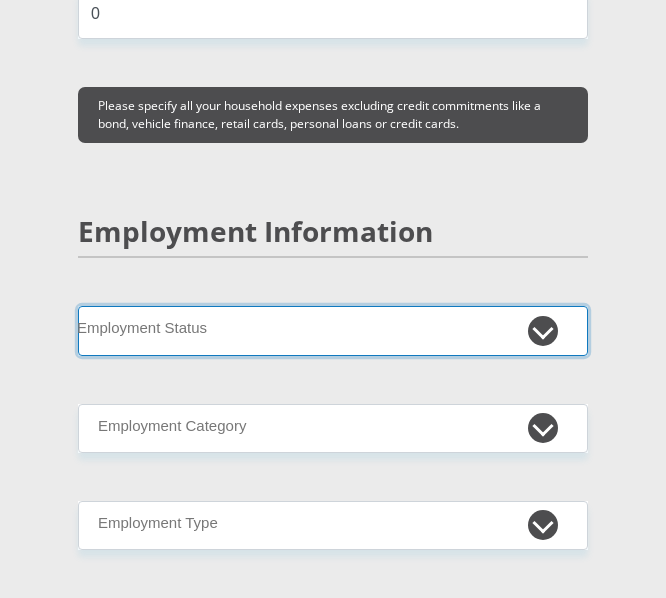 click on "Permanent/Full-time
Part-time/Casual
Contract Worker
Self-Employed
Housewife
Retired
Student
Medically Boarded
Disability
Unemployed" at bounding box center [333, 330] 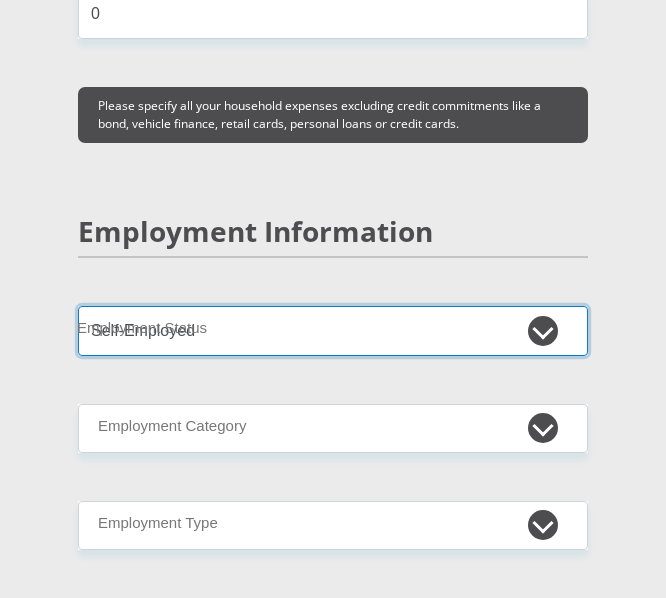 click on "Permanent/Full-time
Part-time/Casual
Contract Worker
Self-Employed
Housewife
Retired
Student
Medically Boarded
Disability
Unemployed" at bounding box center (333, 330) 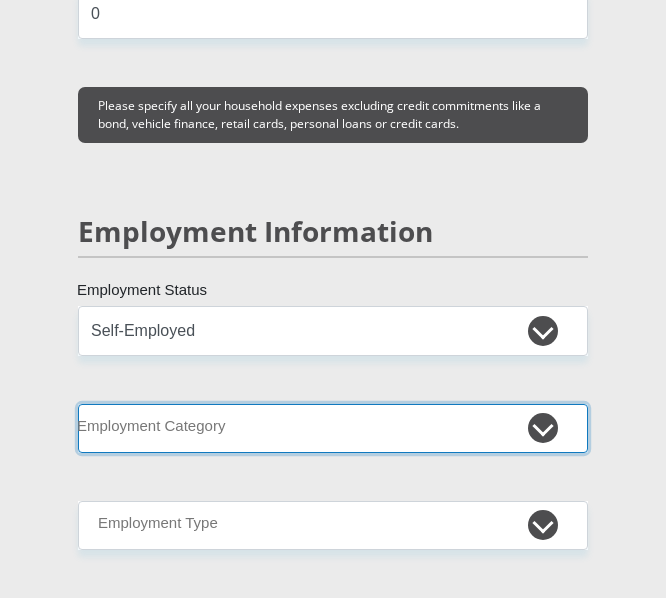 click on "AGRICULTURE
ALCOHOL & TOBACCO
CONSTRUCTION MATERIALS
METALLURGY
EQUIPMENT FOR RENEWABLE ENERGY
SPECIALIZED CONTRACTORS
CAR
GAMING (INCL. INTERNET
OTHER WHOLESALE
UNLICENSED PHARMACEUTICALS
CURRENCY EXCHANGE HOUSES
OTHER FINANCIAL INSTITUTIONS & INSURANCE
REAL ESTATE AGENTS
OIL & GAS
OTHER MATERIALS (E.G. IRON ORE)
PRECIOUS STONES & PRECIOUS METALS
POLITICAL ORGANIZATIONS
RELIGIOUS ORGANIZATIONS(NOT SECTS)
ACTI. HAVING BUSINESS DEAL WITH PUBLIC ADMINISTRATION
LAUNDROMATS" at bounding box center [333, 428] 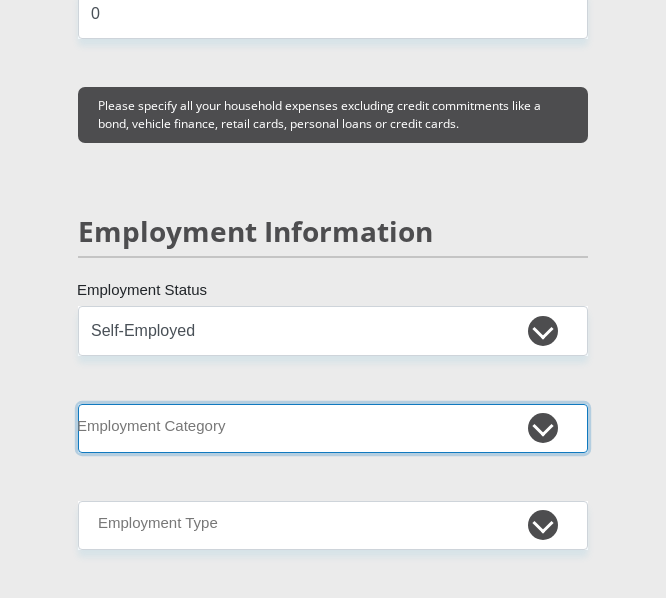 select on "12" 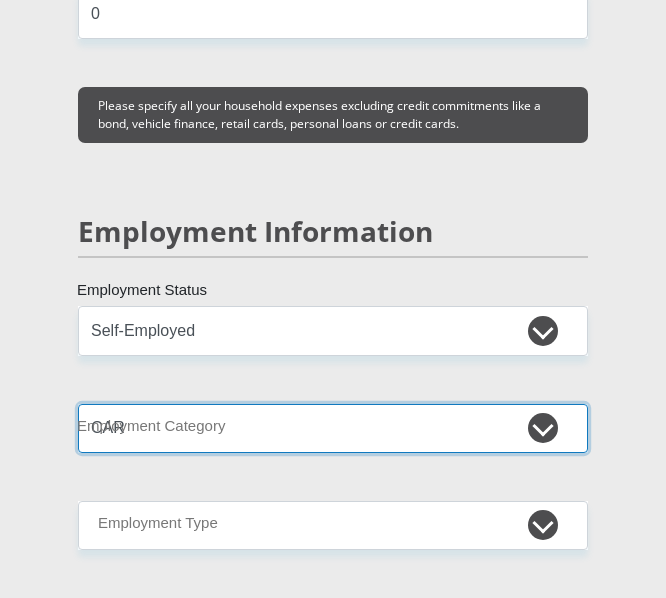 click on "AGRICULTURE
ALCOHOL & TOBACCO
CONSTRUCTION MATERIALS
METALLURGY
EQUIPMENT FOR RENEWABLE ENERGY
SPECIALIZED CONTRACTORS
CAR
GAMING (INCL. INTERNET
OTHER WHOLESALE
UNLICENSED PHARMACEUTICALS
CURRENCY EXCHANGE HOUSES
OTHER FINANCIAL INSTITUTIONS & INSURANCE
REAL ESTATE AGENTS
OIL & GAS
OTHER MATERIALS (E.G. IRON ORE)
PRECIOUS STONES & PRECIOUS METALS
POLITICAL ORGANIZATIONS
RELIGIOUS ORGANIZATIONS(NOT SECTS)
ACTI. HAVING BUSINESS DEAL WITH PUBLIC ADMINISTRATION
LAUNDROMATS" at bounding box center (333, 428) 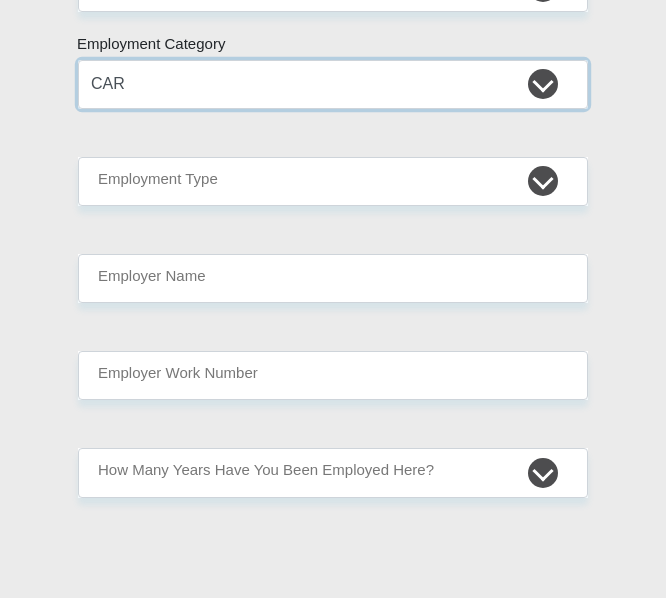 scroll, scrollTop: 4815, scrollLeft: 0, axis: vertical 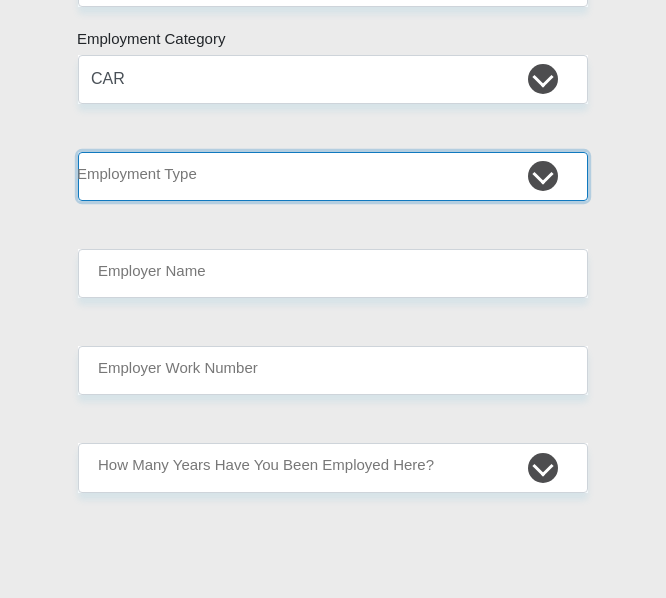 click on "College/Lecturer
Craft Seller
Creative
Driver
Executive
Farmer
Forces - Non Commissioned
Forces - Officer
Hawker
Housewife
Labourer
Licenced Professional
Manager
Miner
Non Licenced Professional
Office Staff/Clerk
Outside Worker
Pensioner
Permanent Teacher
Production/Manufacturing
Sales
Self-Employed
Semi-Professional Worker
Service Industry  Social Worker  Student" at bounding box center [333, 176] 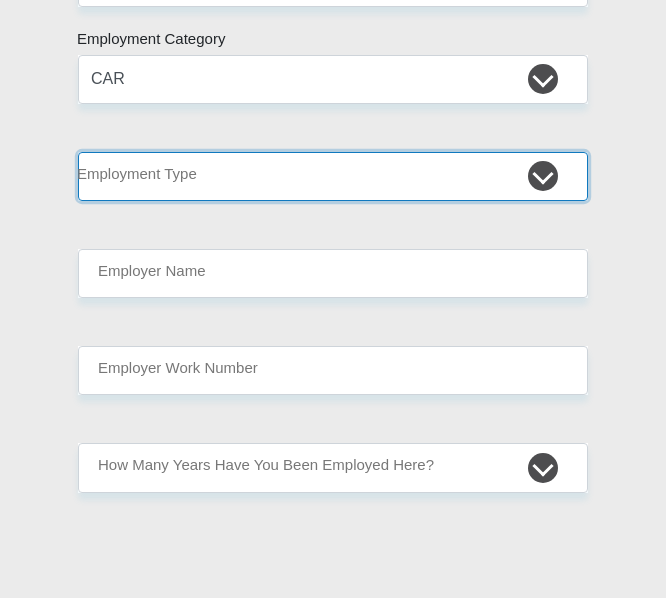 select on "Self-Employed" 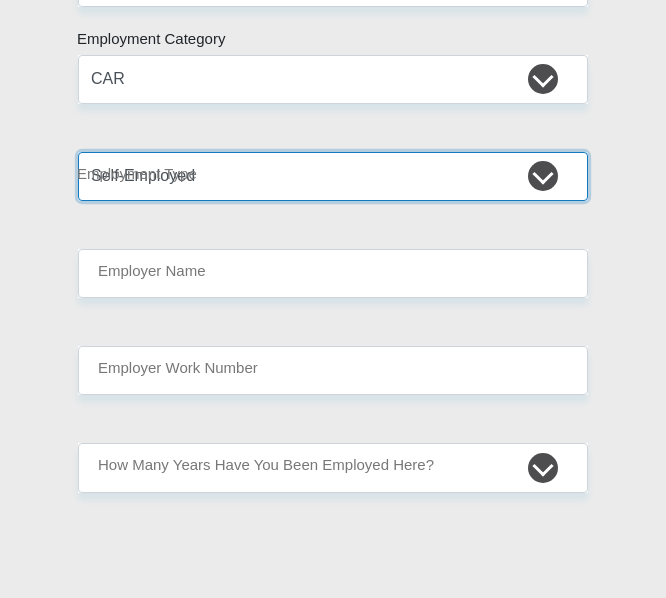 click on "College/Lecturer
Craft Seller
Creative
Driver
Executive
Farmer
Forces - Non Commissioned
Forces - Officer
Hawker
Housewife
Labourer
Licenced Professional
Manager
Miner
Non Licenced Professional
Office Staff/Clerk
Outside Worker
Pensioner
Permanent Teacher
Production/Manufacturing
Sales
Self-Employed
Semi-Professional Worker
Service Industry  Social Worker  Student" at bounding box center [333, 176] 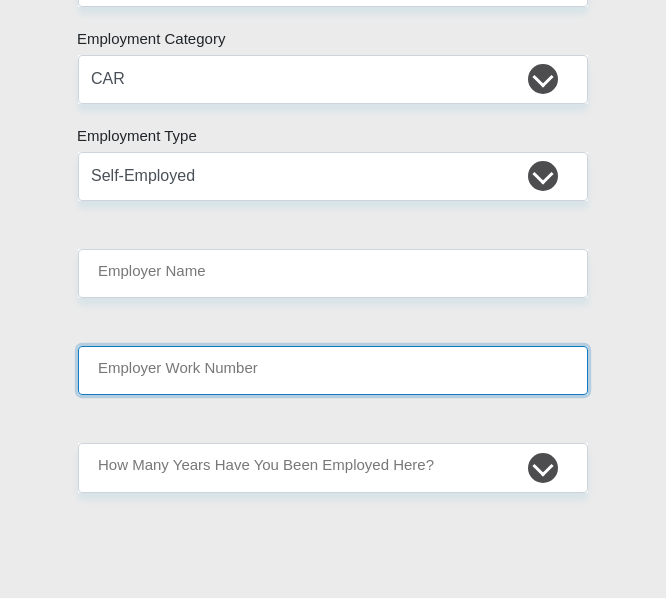 click on "Employer Work Number" at bounding box center [333, 370] 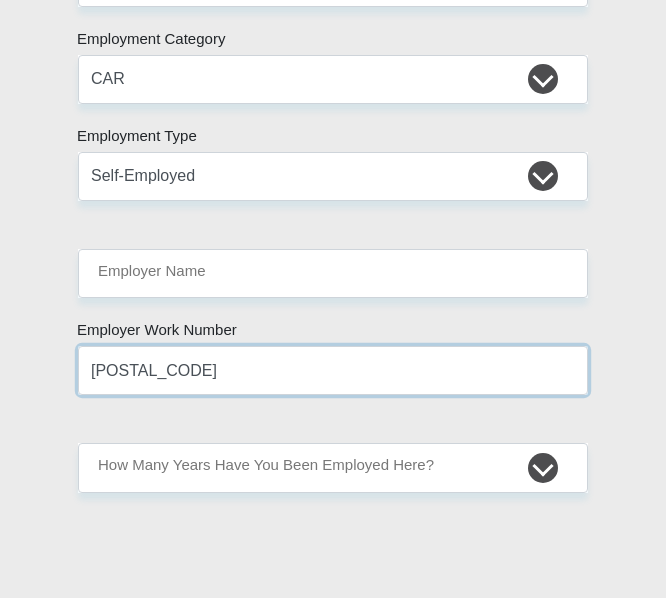 type on "[POSTAL_CODE]" 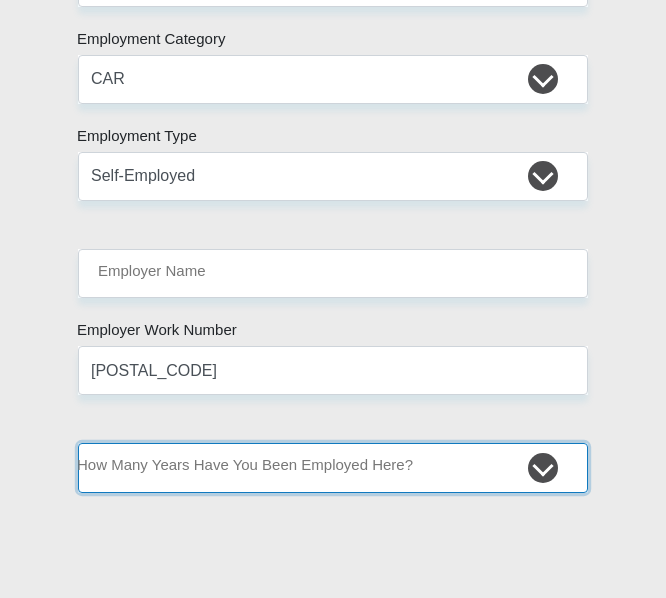 click on "less than 1 year
1-3 years
3-5 years
5+ years" at bounding box center (333, 467) 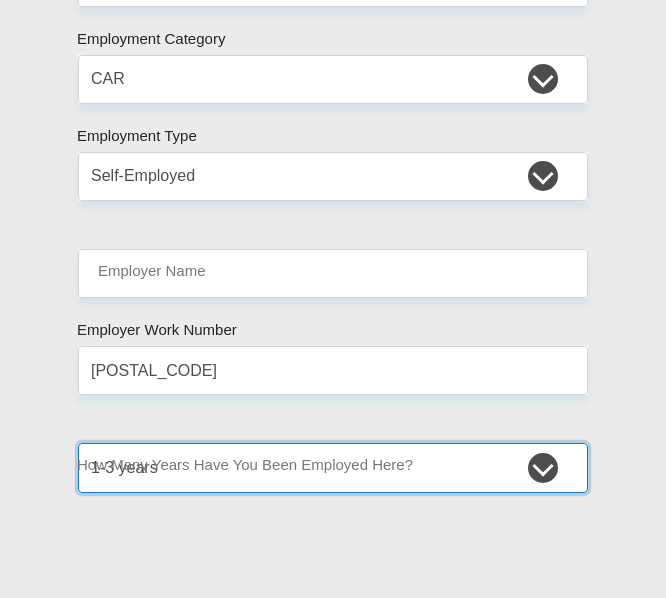 click on "less than 1 year
1-3 years
3-5 years
5+ years" at bounding box center (333, 467) 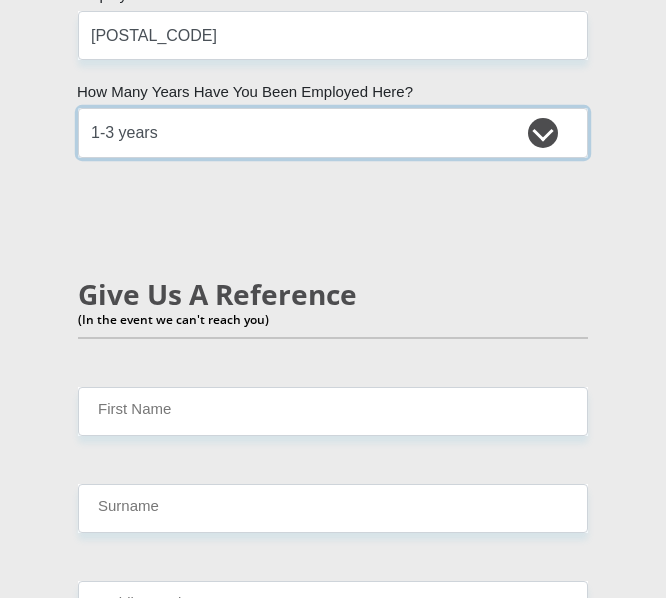 scroll, scrollTop: 5248, scrollLeft: 0, axis: vertical 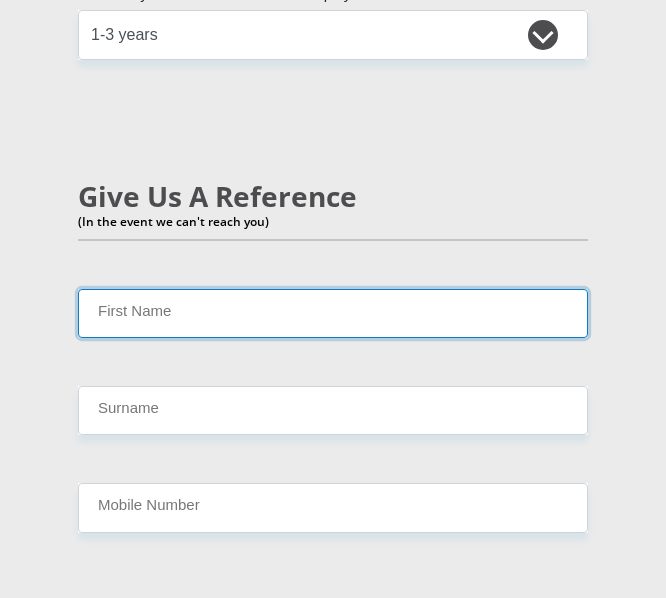 click on "First Name" at bounding box center [333, 313] 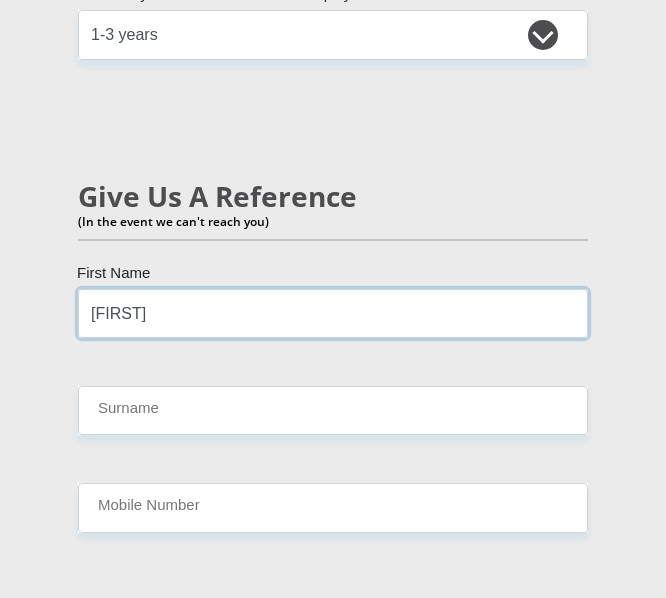 type on "[FIRST]" 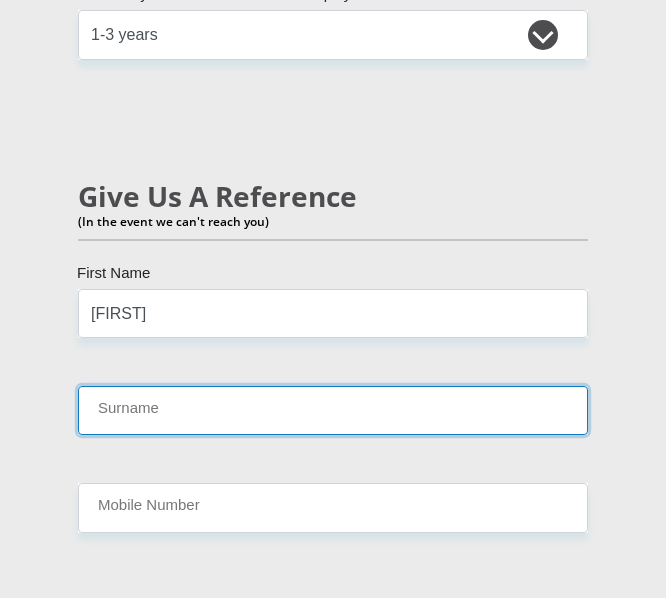 click on "Surname" at bounding box center (333, 410) 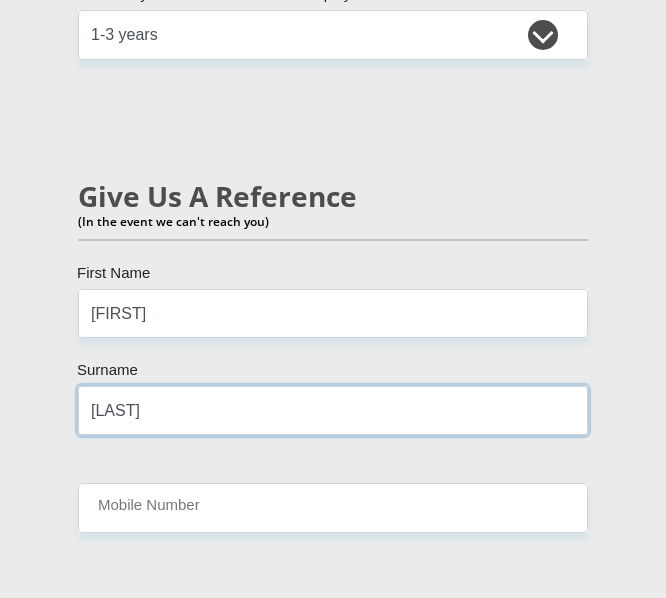 type on "[LAST]" 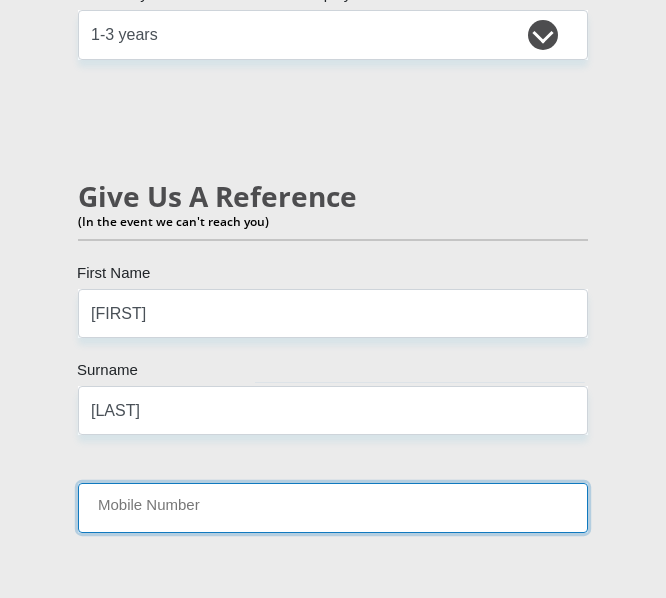 click on "Mobile Number" at bounding box center (333, 507) 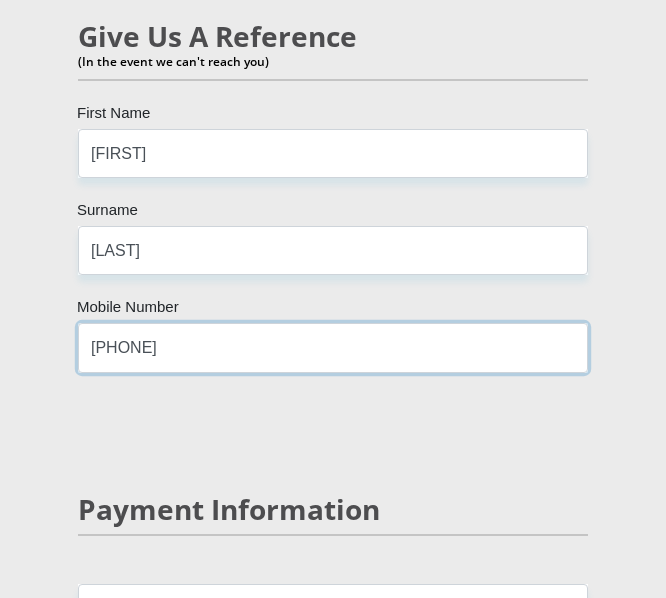 scroll, scrollTop: 5656, scrollLeft: 0, axis: vertical 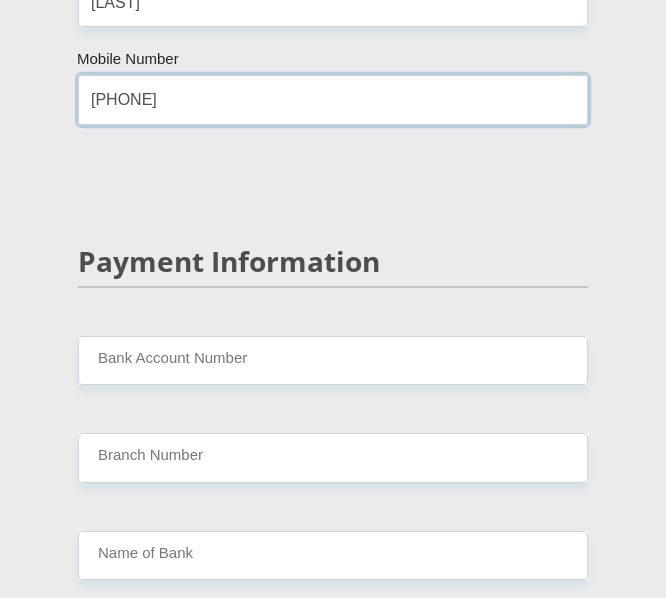 type on "[PHONE]" 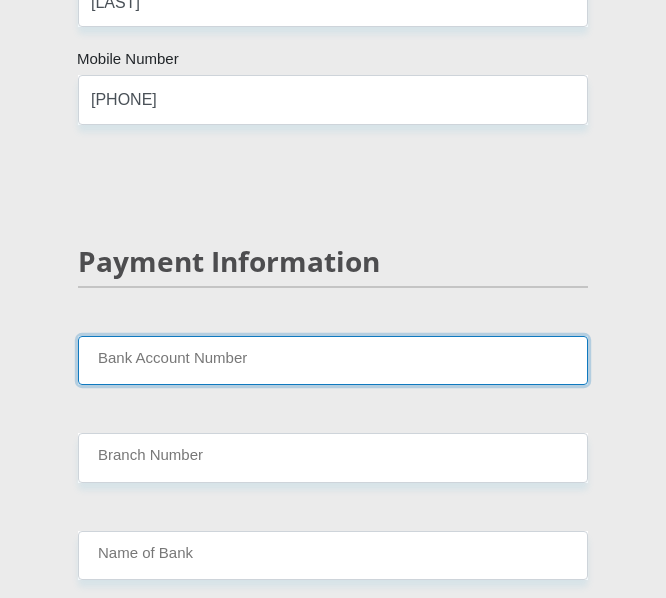 click on "Bank Account Number" at bounding box center [333, 360] 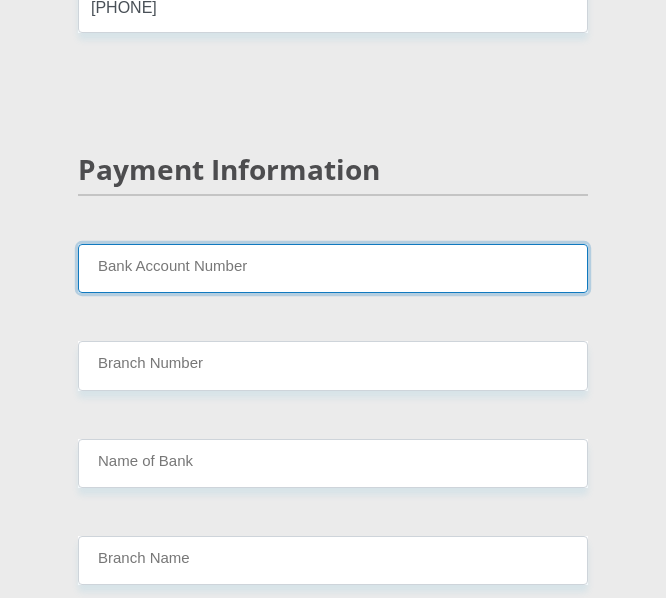 scroll, scrollTop: 5752, scrollLeft: 0, axis: vertical 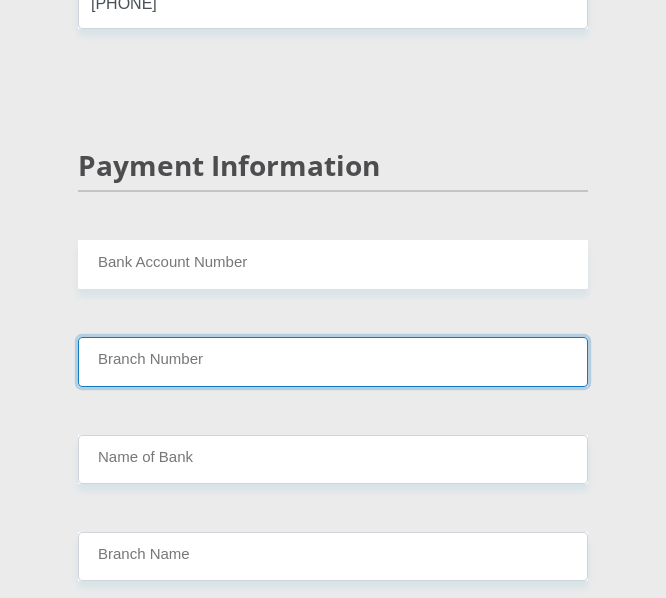 click on "Branch Number" at bounding box center [333, 361] 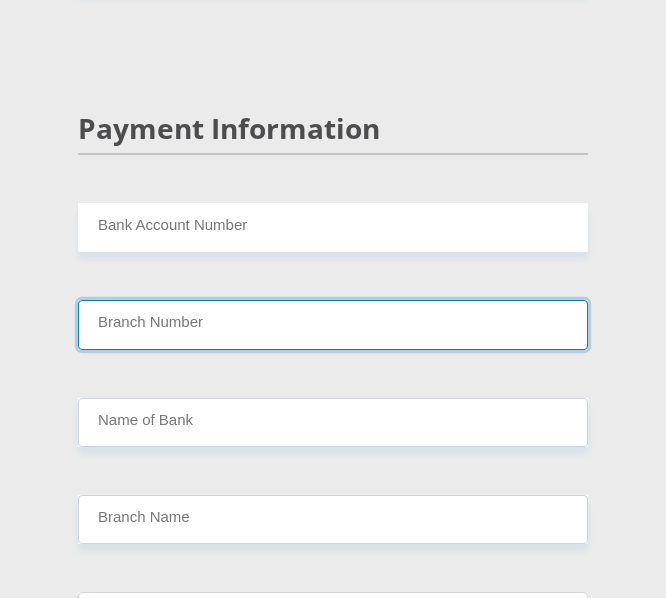 scroll, scrollTop: 5792, scrollLeft: 0, axis: vertical 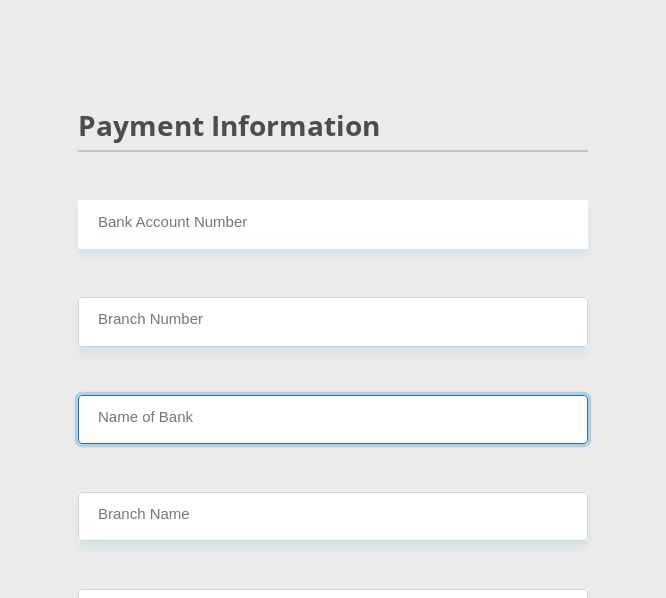 click on "Name of Bank" at bounding box center (333, 419) 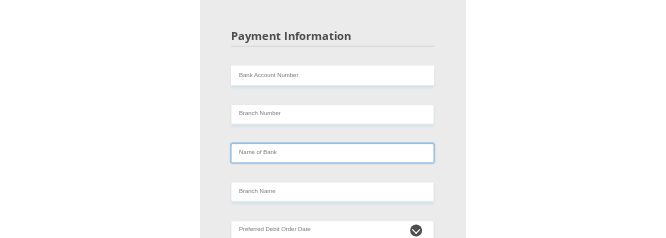 scroll, scrollTop: 5829, scrollLeft: 0, axis: vertical 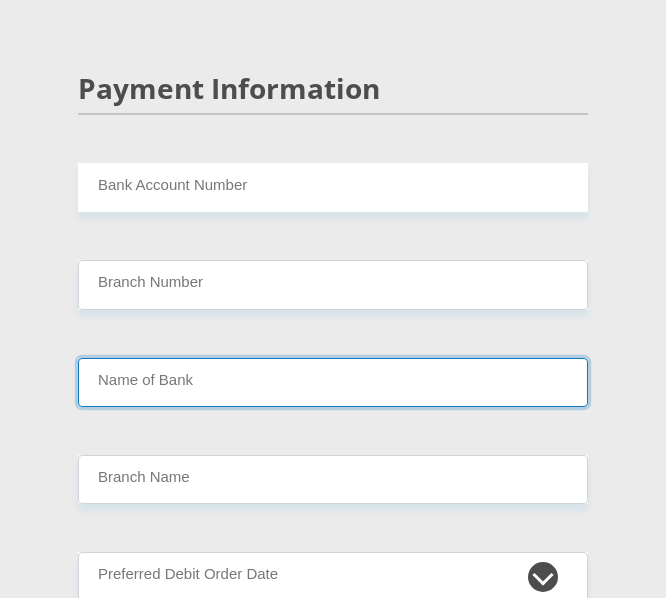 click on "Name of Bank" at bounding box center (333, 382) 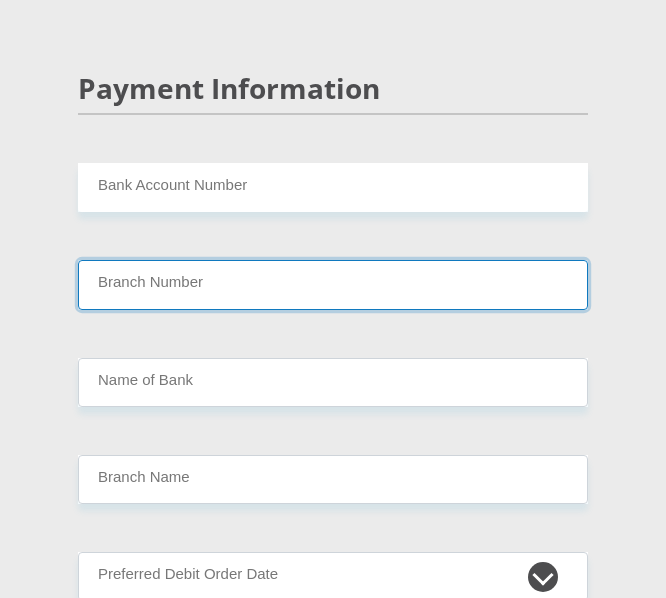 click on "Branch Number" at bounding box center [333, 284] 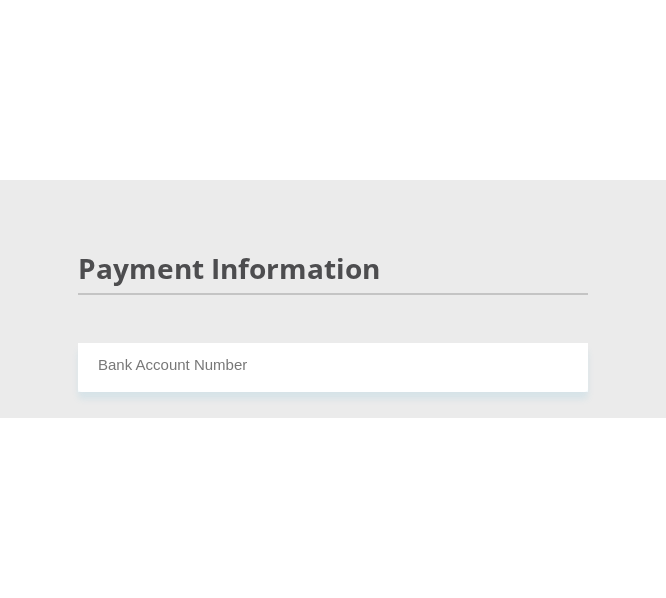 scroll, scrollTop: 5767, scrollLeft: 0, axis: vertical 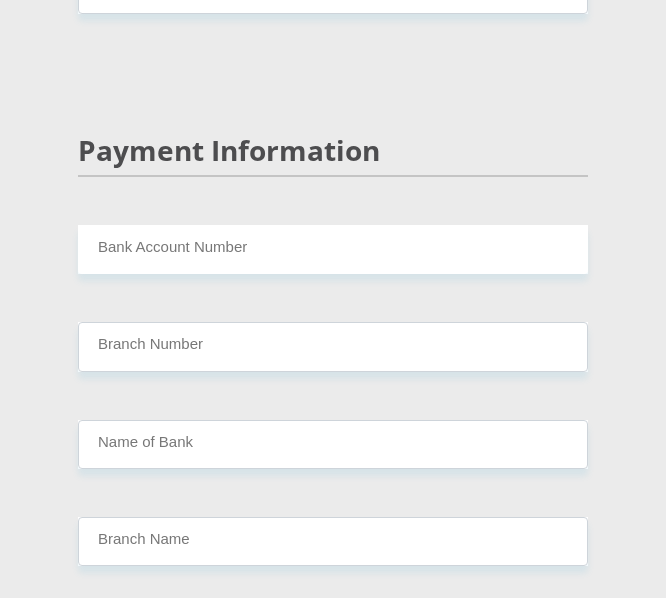 click on "Payment Information" at bounding box center [333, 180] 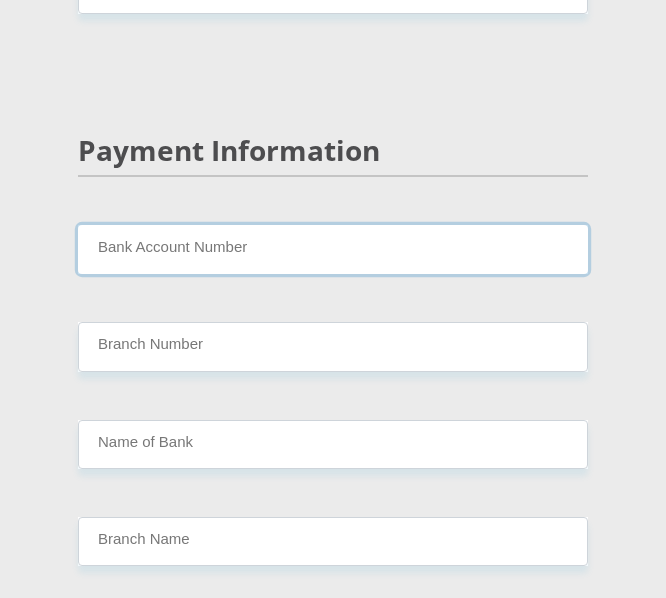 click on "Bank Account Number" at bounding box center [333, 249] 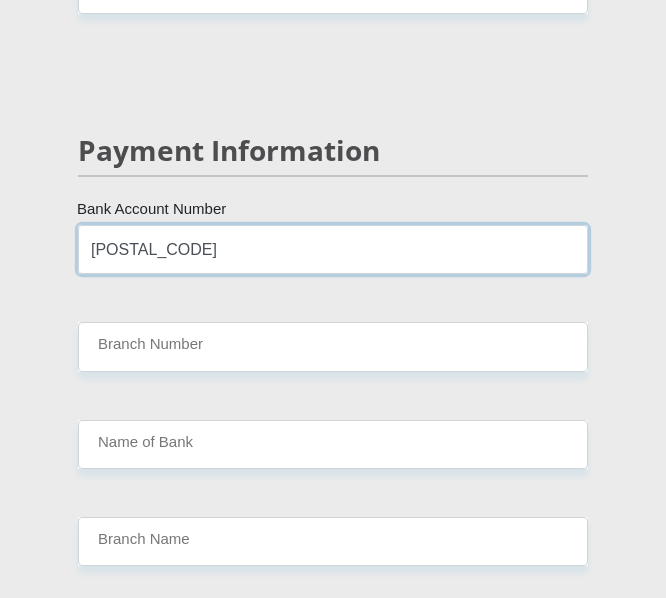 type on "[POSTAL_CODE]" 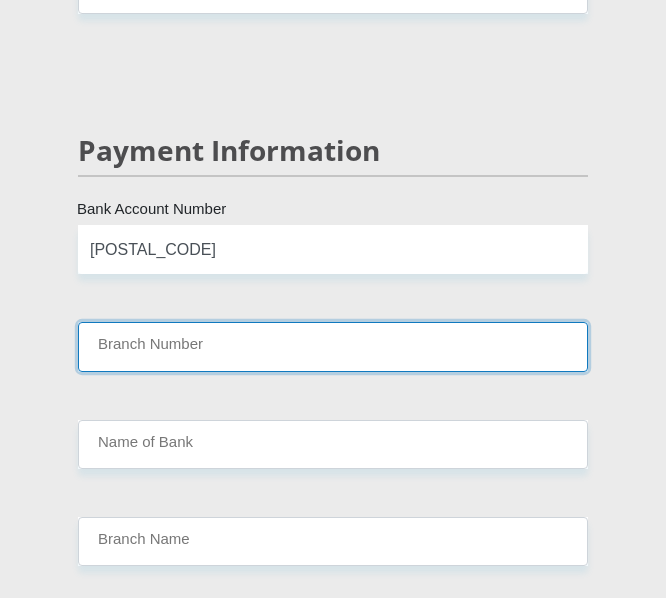 click on "Branch Number" at bounding box center (333, 346) 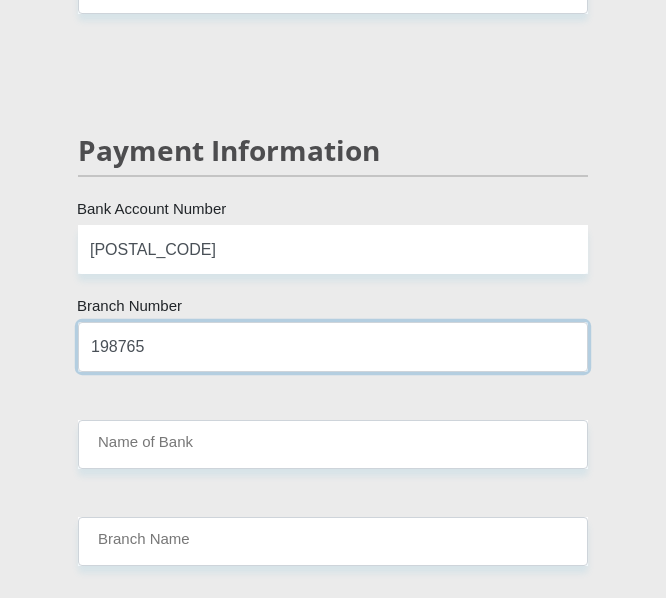 type on "198765" 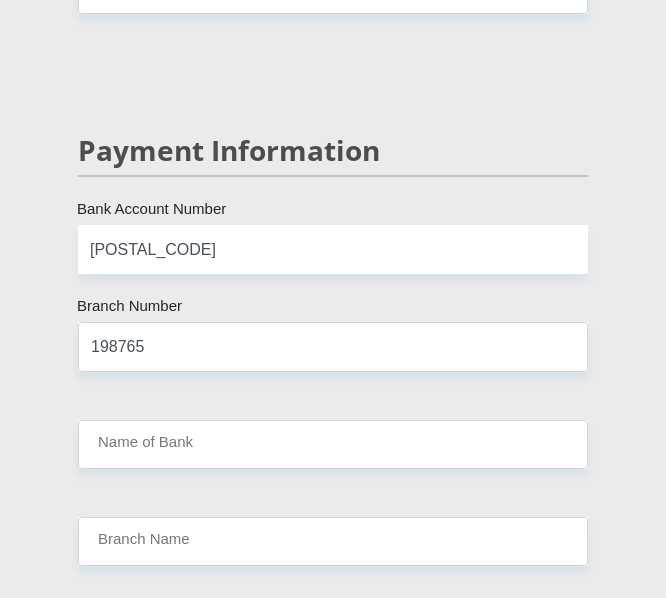 drag, startPoint x: 156, startPoint y: 410, endPoint x: 152, endPoint y: 425, distance: 15.524175 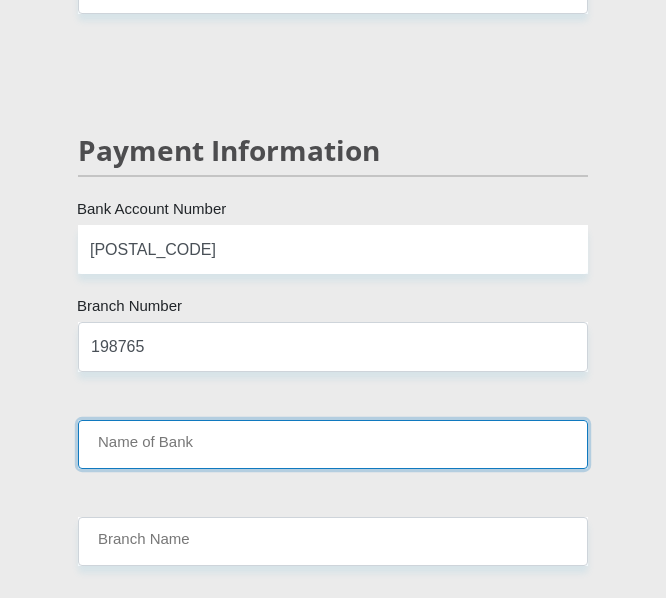 click on "Name of Bank" at bounding box center [333, 444] 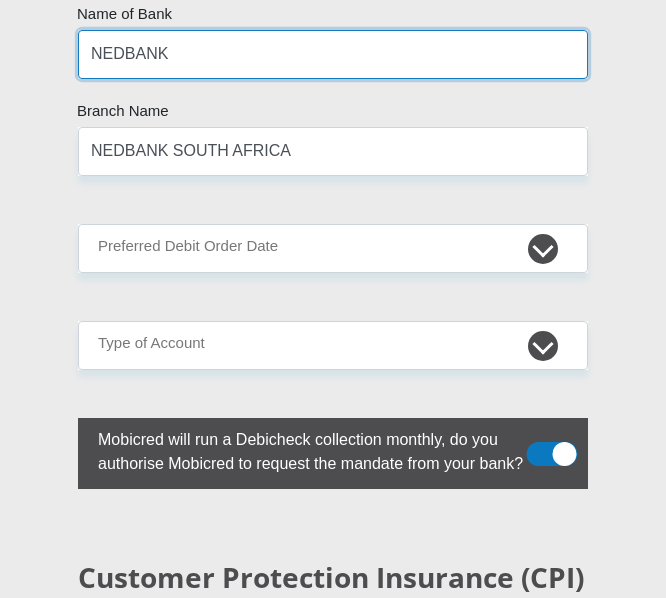 scroll, scrollTop: 6160, scrollLeft: 0, axis: vertical 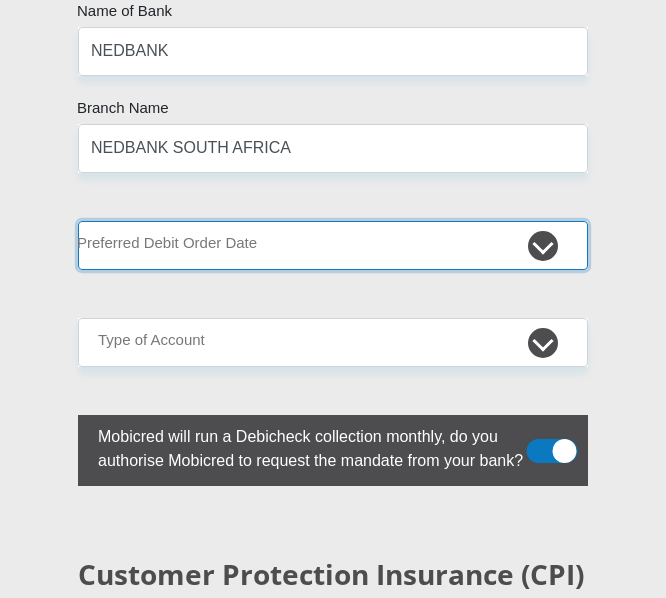 click on "1st
2nd
3rd
4th
5th
7th
18th
19th
20th
21st
22nd
23rd
24th
25th
26th
27th
28th
29th
30th" at bounding box center (333, 245) 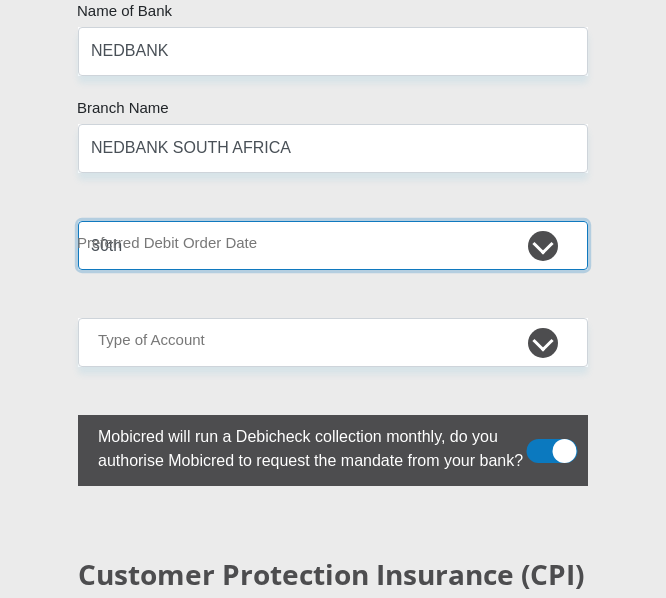 click on "1st
2nd
3rd
4th
5th
7th
18th
19th
20th
21st
22nd
23rd
24th
25th
26th
27th
28th
29th
30th" at bounding box center [333, 245] 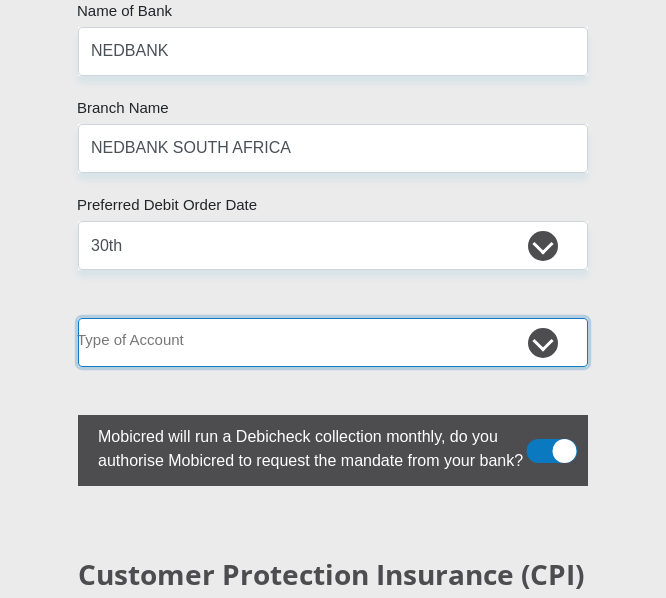 click on "Cheque
Savings" at bounding box center [333, 342] 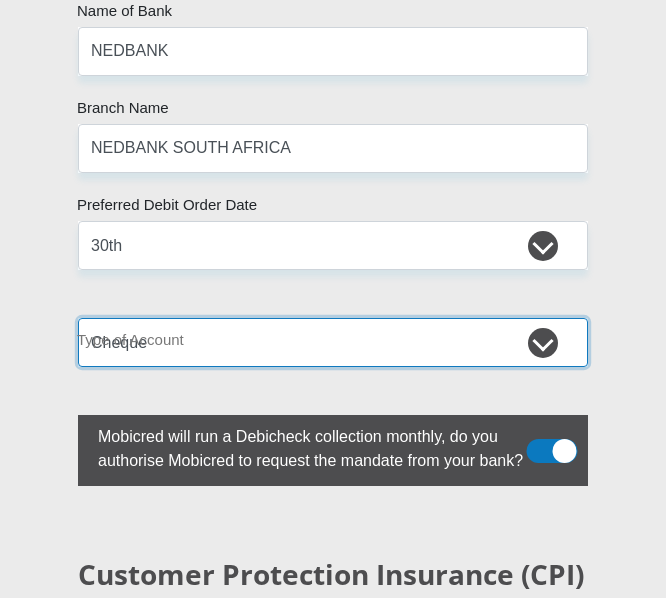 click on "Cheque
Savings" at bounding box center [333, 342] 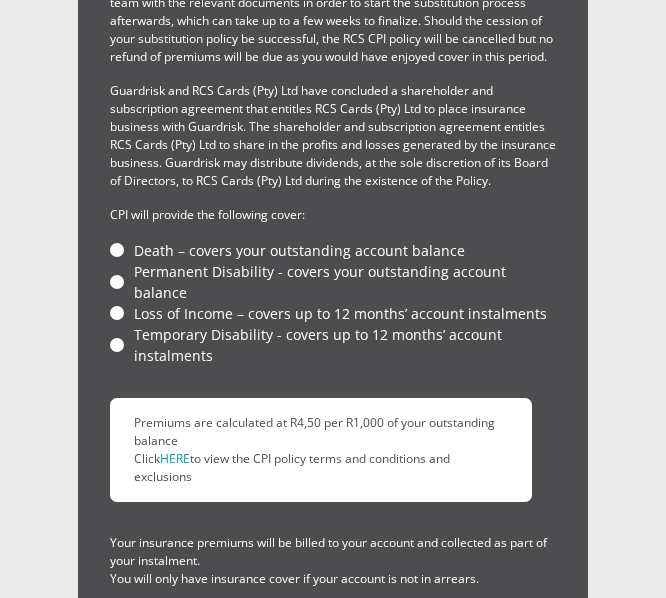 scroll, scrollTop: 7066, scrollLeft: 0, axis: vertical 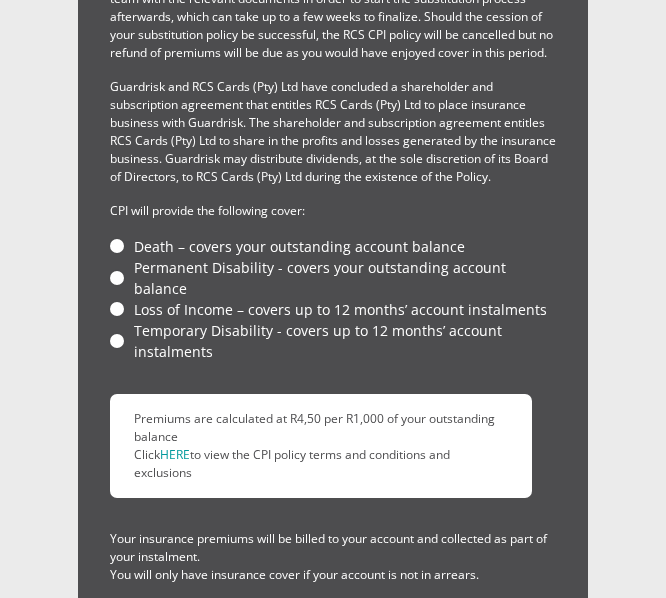 click on "Death – covers your outstanding account balance" at bounding box center [333, 246] 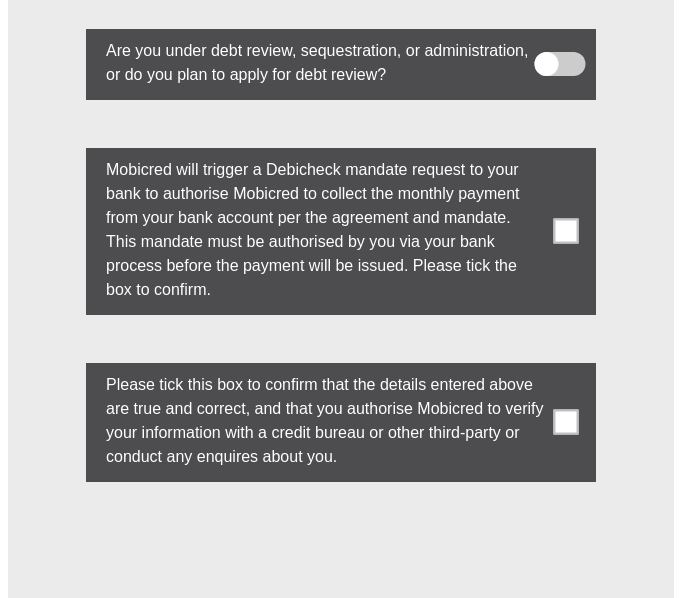 scroll, scrollTop: 7993, scrollLeft: 0, axis: vertical 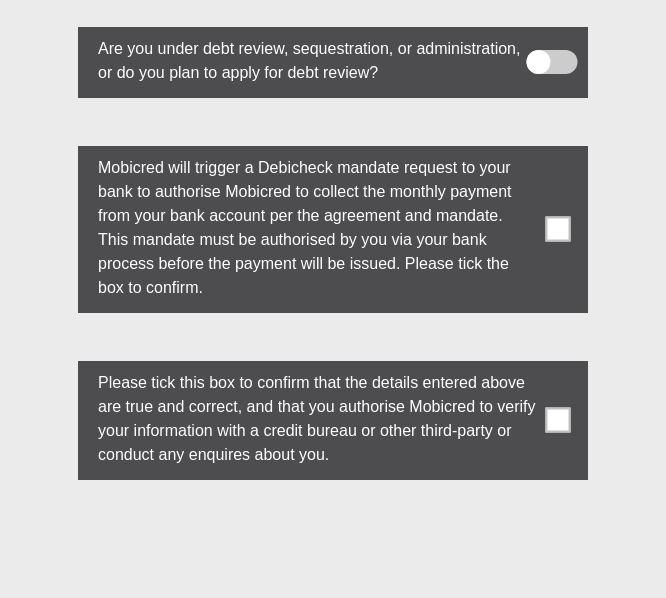 click at bounding box center (558, 229) 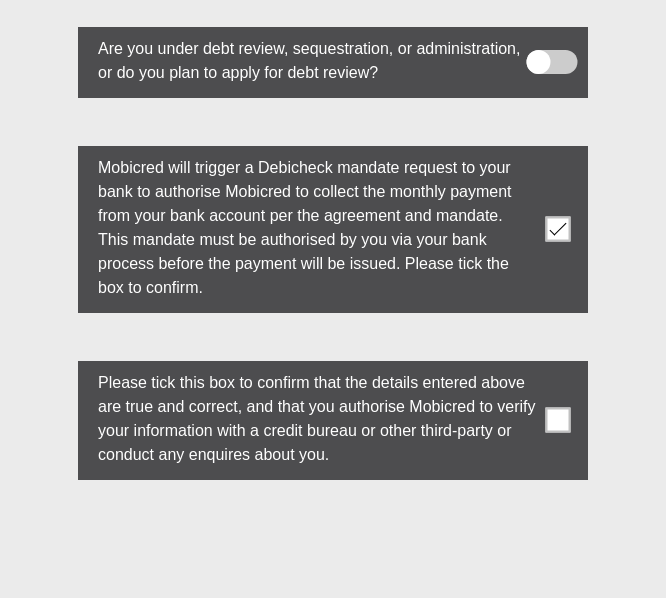 click at bounding box center (552, 62) 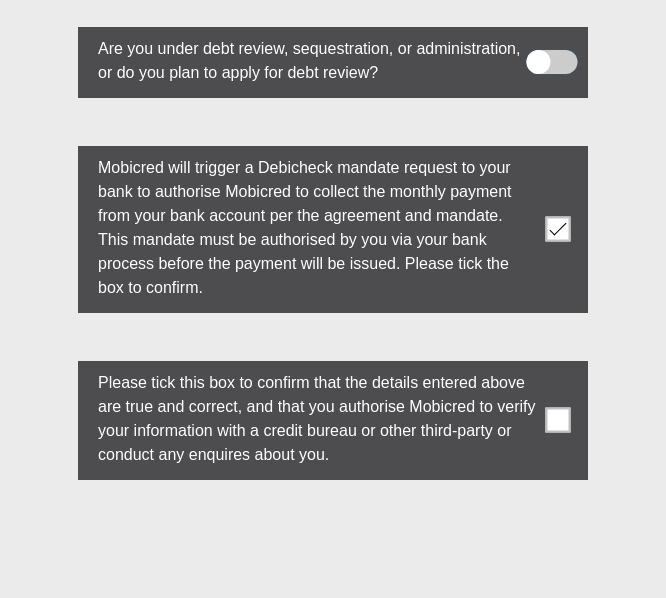 click at bounding box center (563, 44) 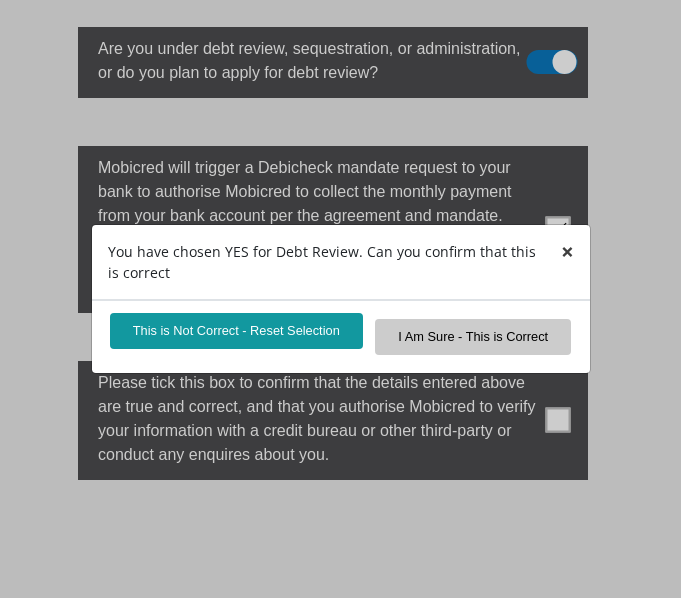click on "×" at bounding box center [567, 251] 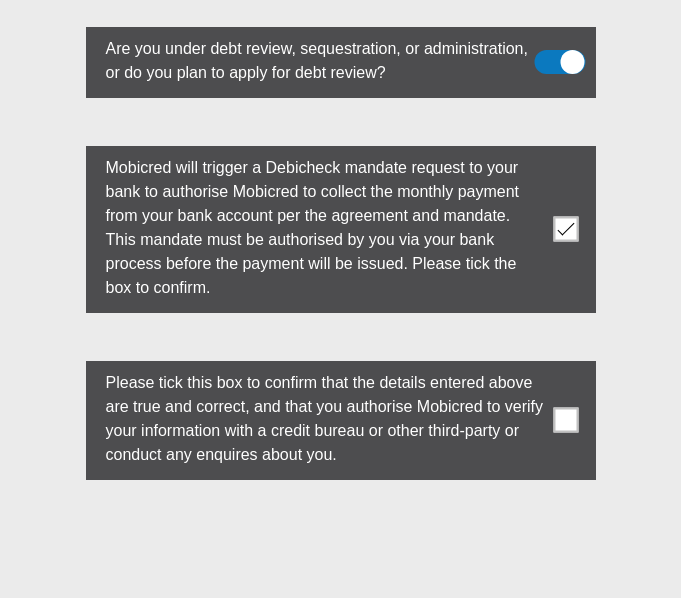 click at bounding box center (559, 62) 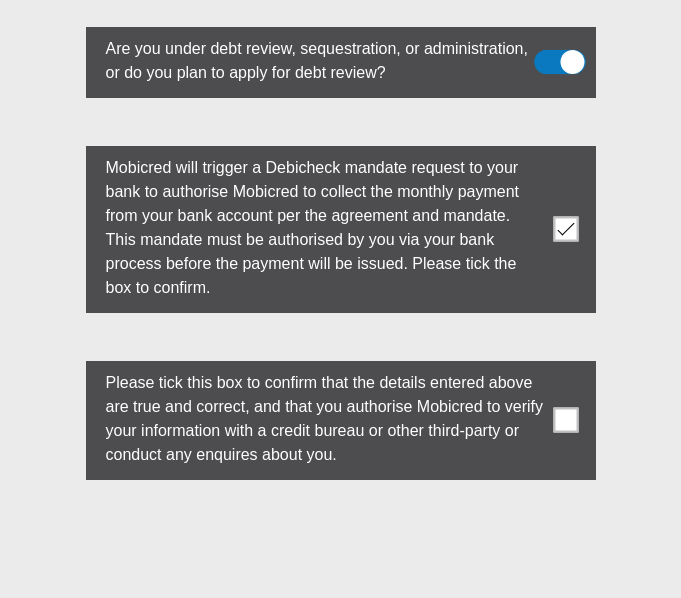 click at bounding box center (570, 44) 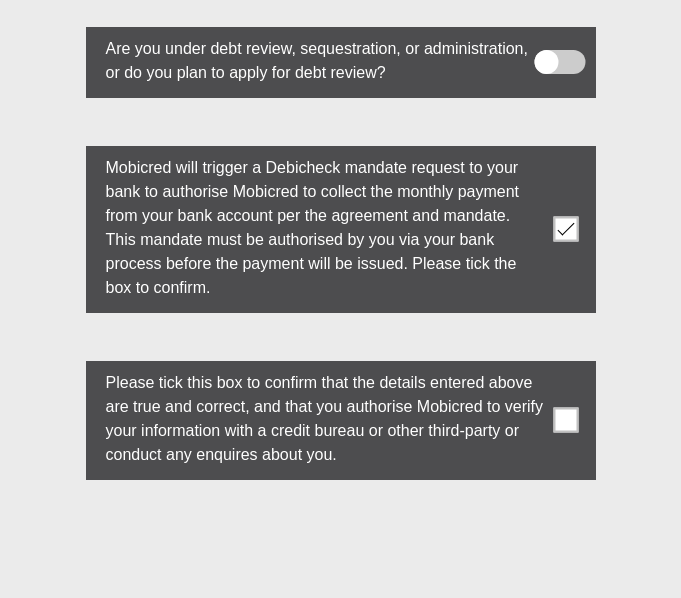 click at bounding box center [565, 420] 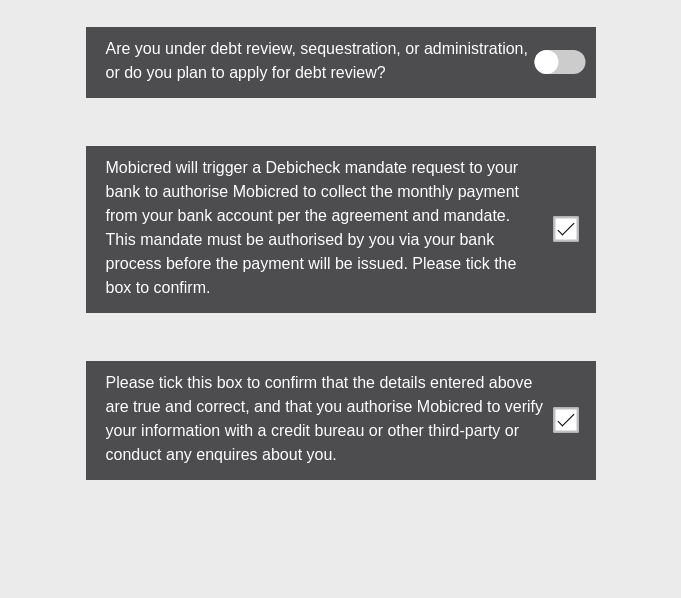 click at bounding box center [559, 62] 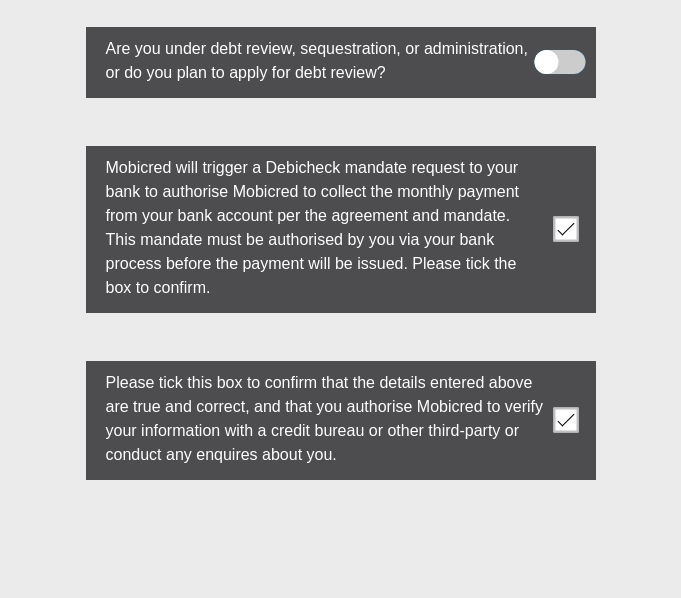 click at bounding box center (570, 44) 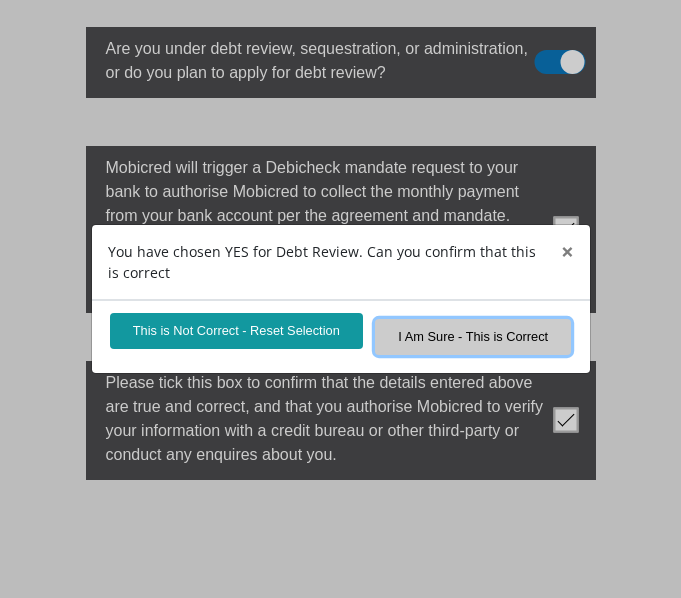 click on "I Am Sure - This is Correct" at bounding box center [473, 336] 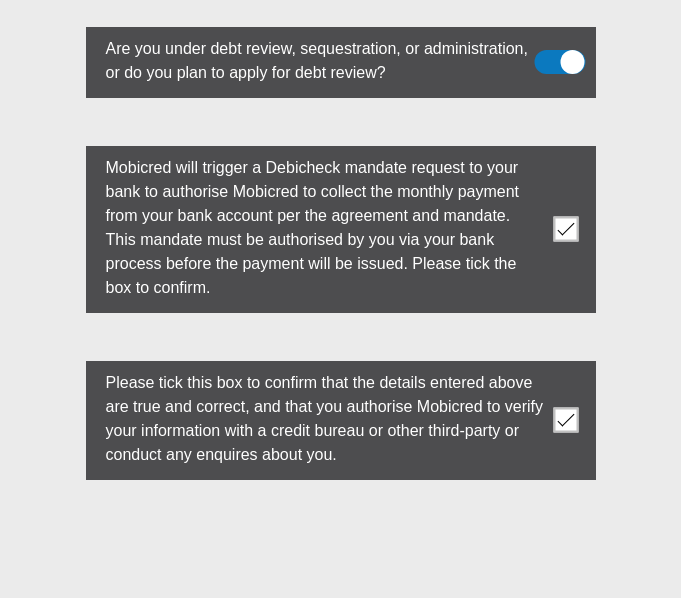 click at bounding box center [559, 62] 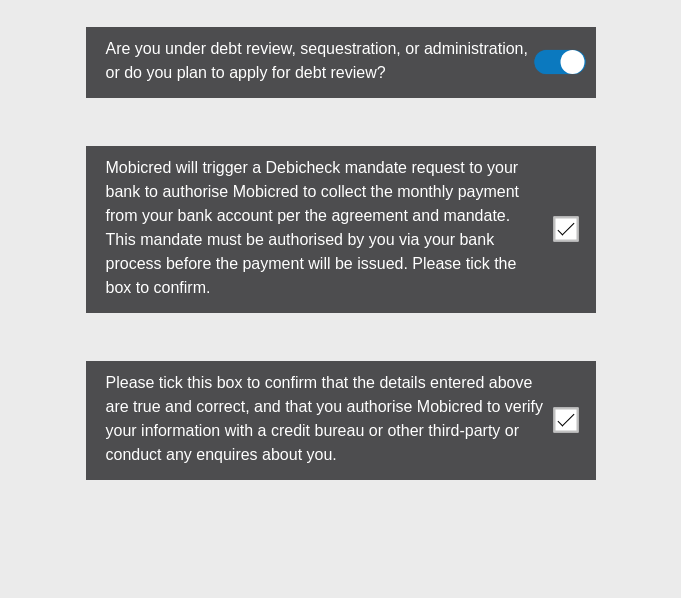 click at bounding box center (570, 44) 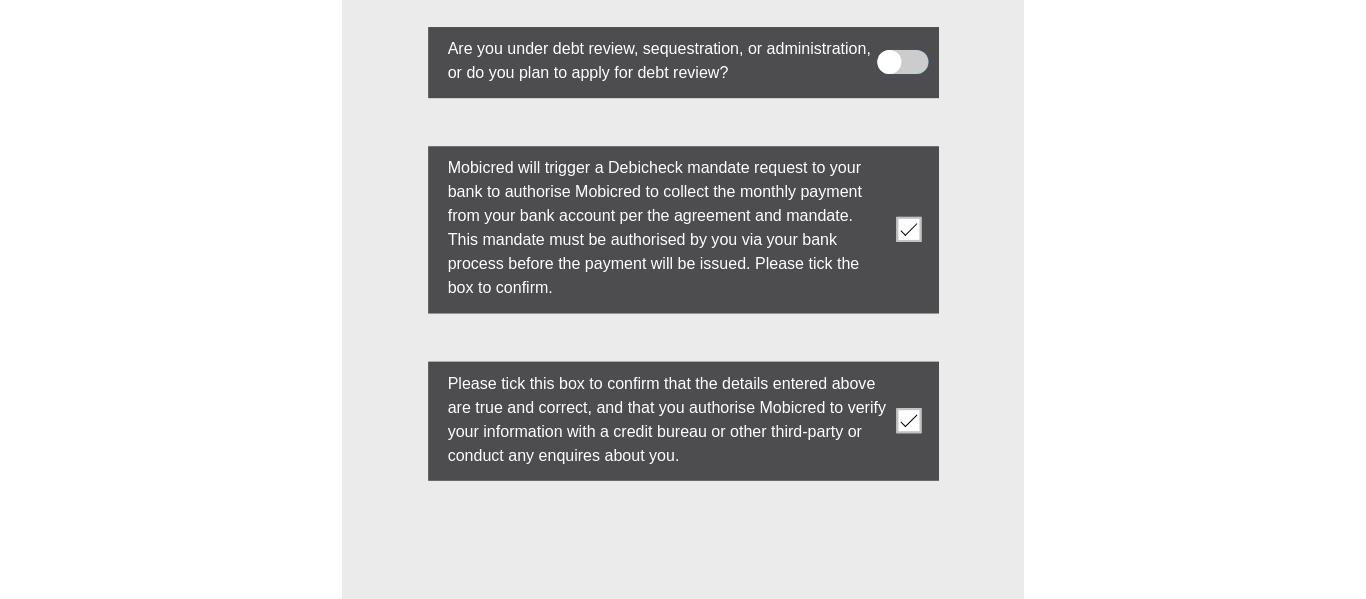 scroll, scrollTop: 5767, scrollLeft: 0, axis: vertical 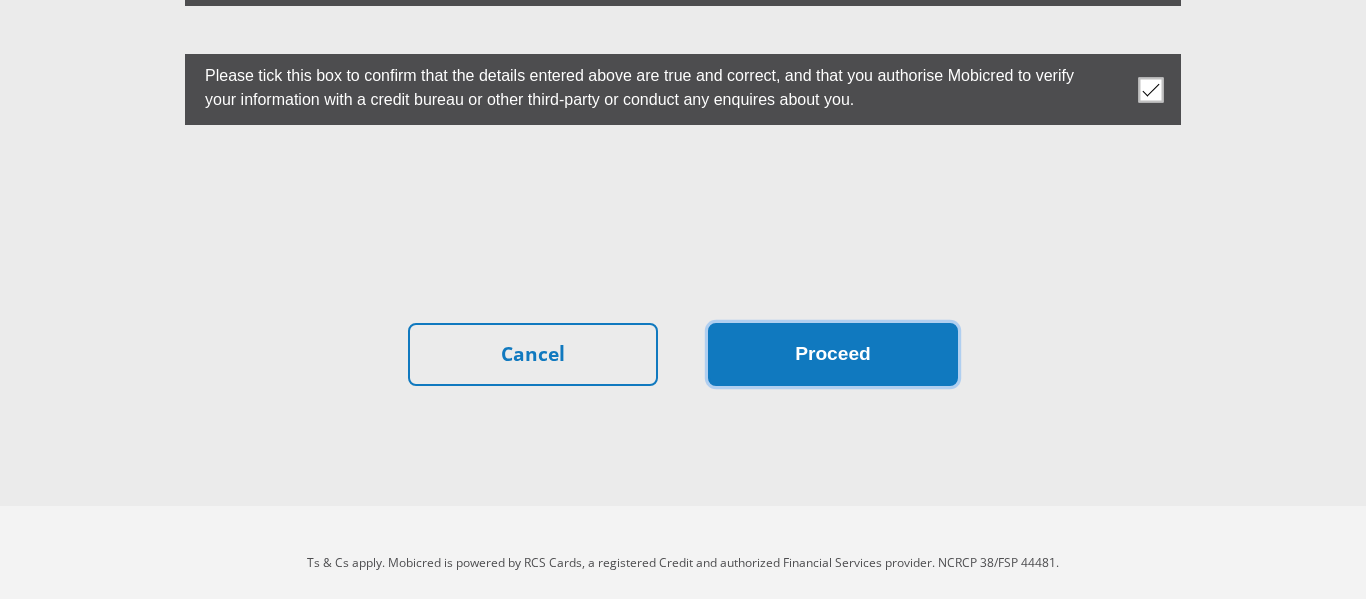 click on "Proceed" at bounding box center (833, 354) 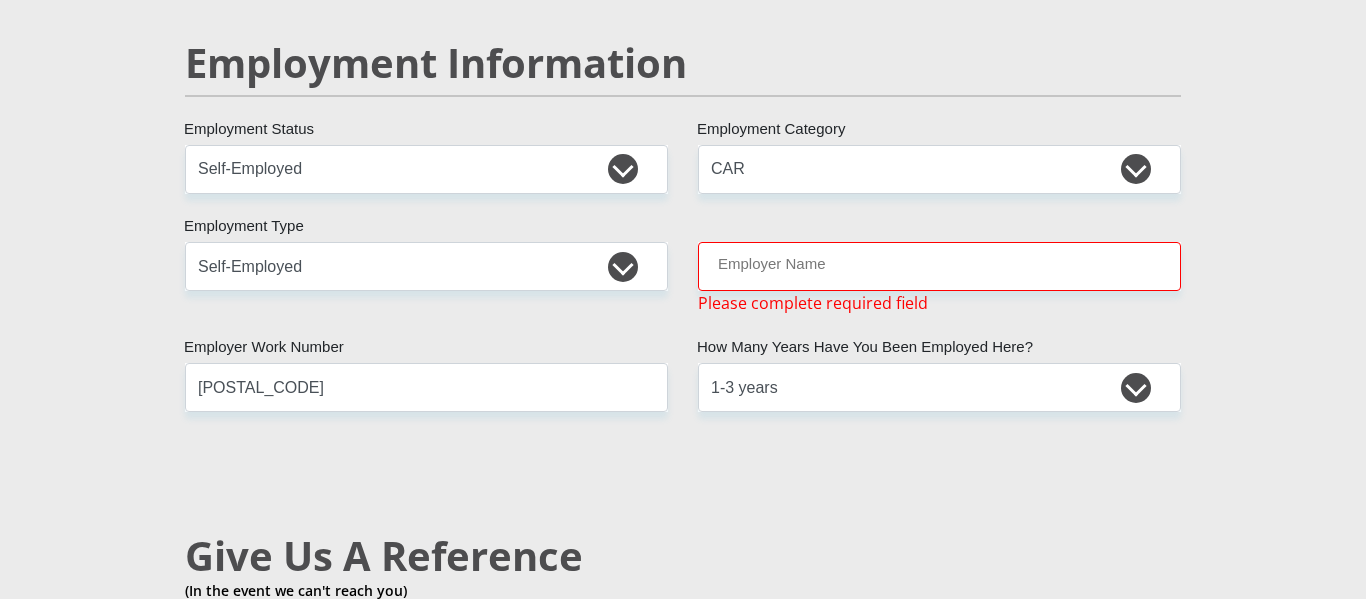 scroll, scrollTop: 3012, scrollLeft: 0, axis: vertical 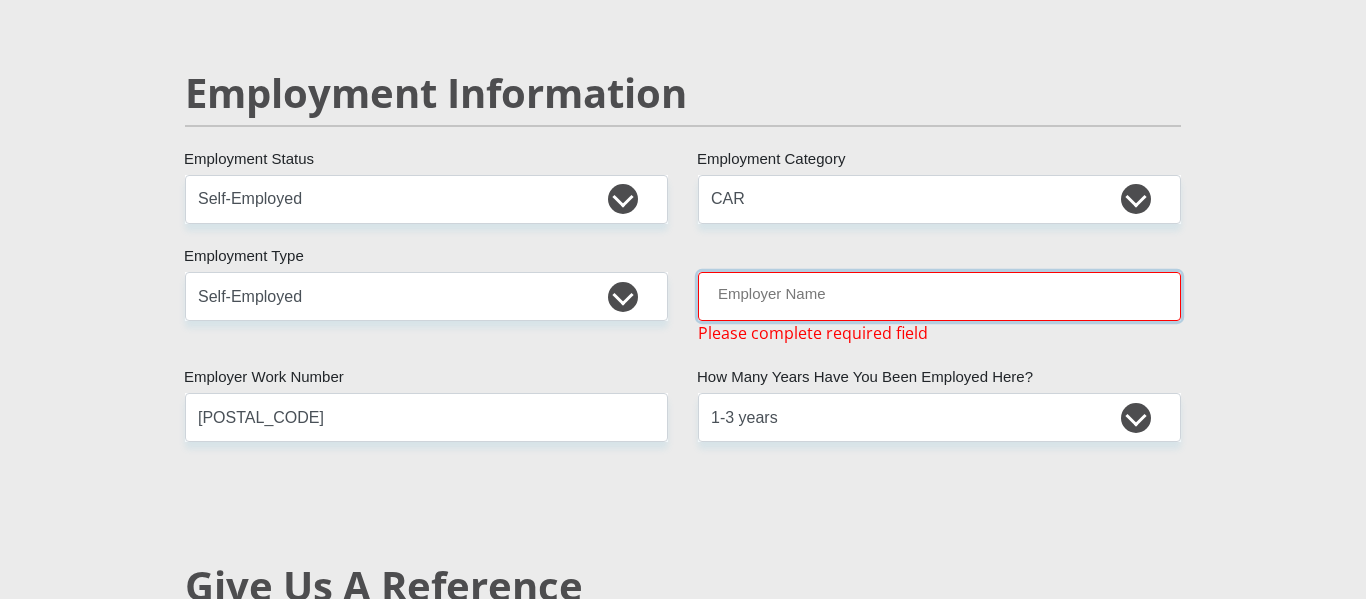 click on "Employer Name" at bounding box center (939, 296) 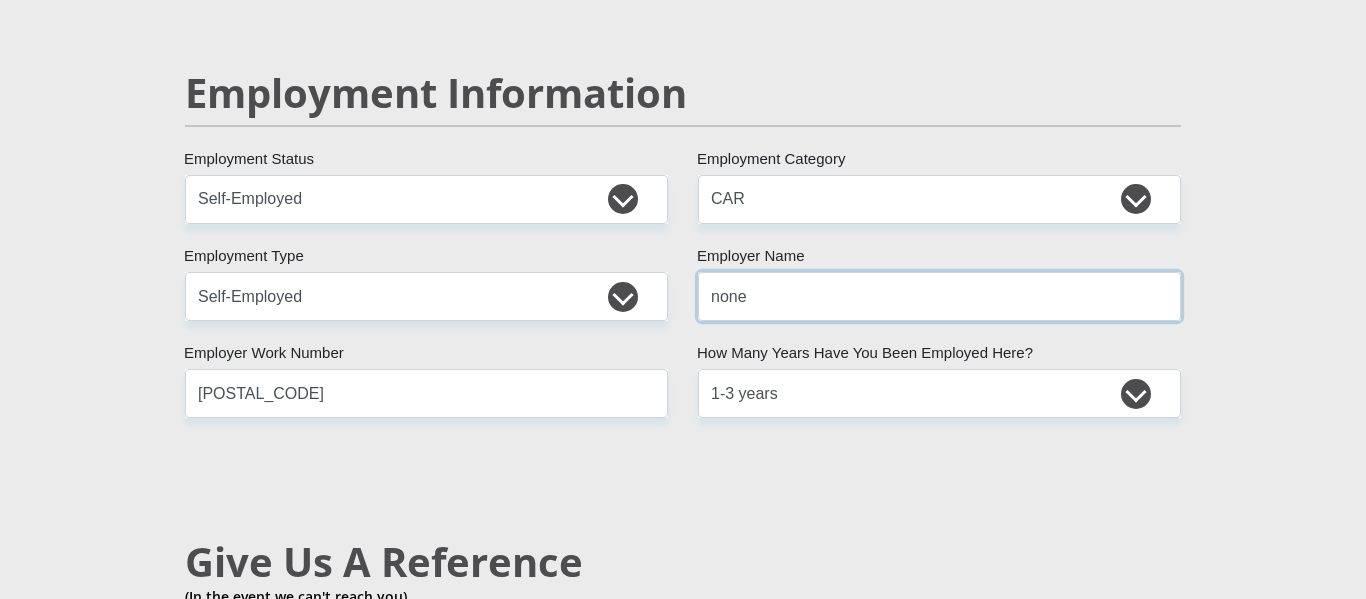 type on "none" 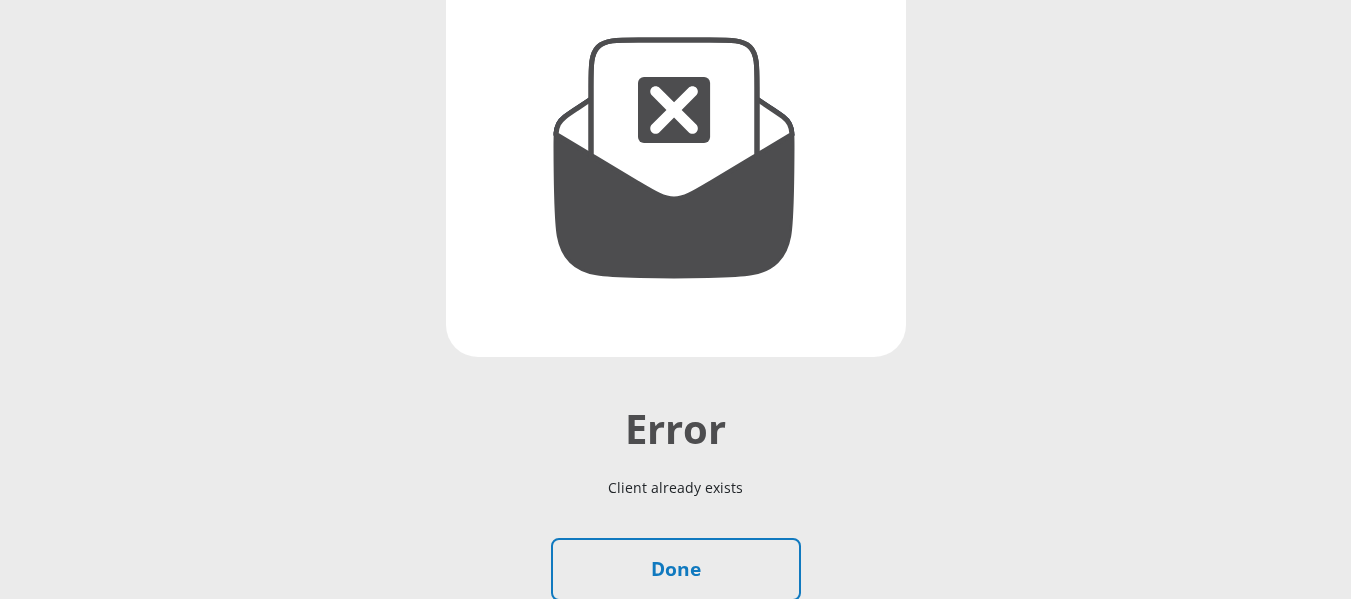 scroll, scrollTop: 474, scrollLeft: 0, axis: vertical 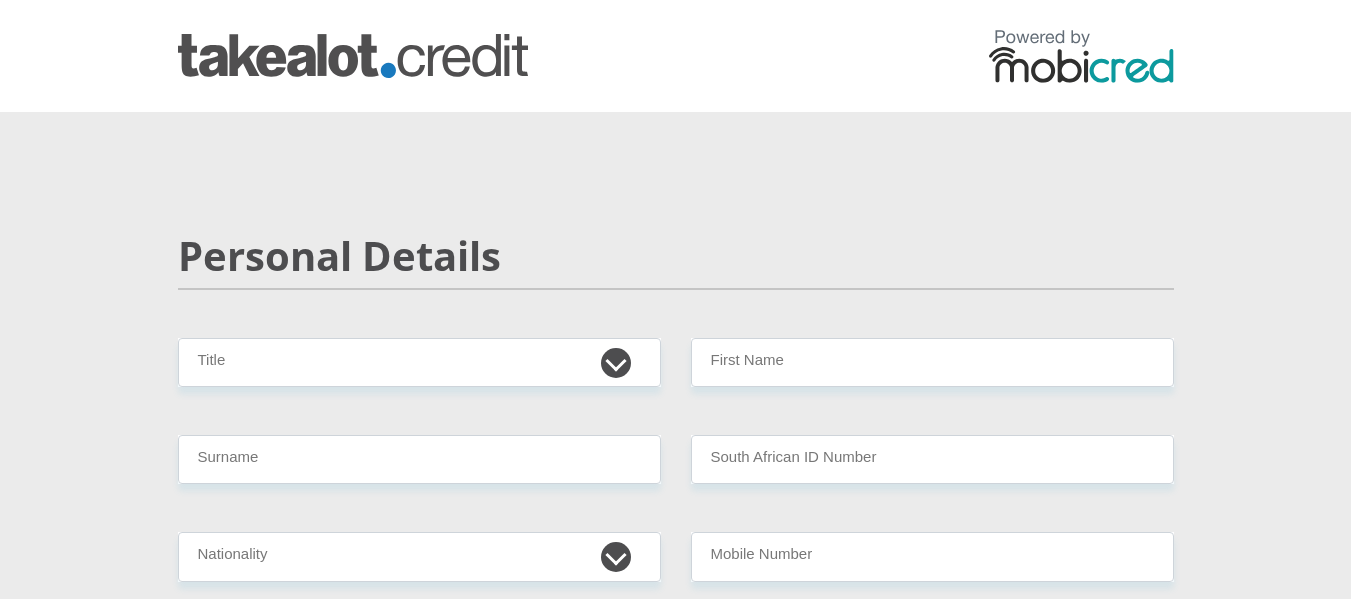 click on "Personal Details" at bounding box center (676, 285) 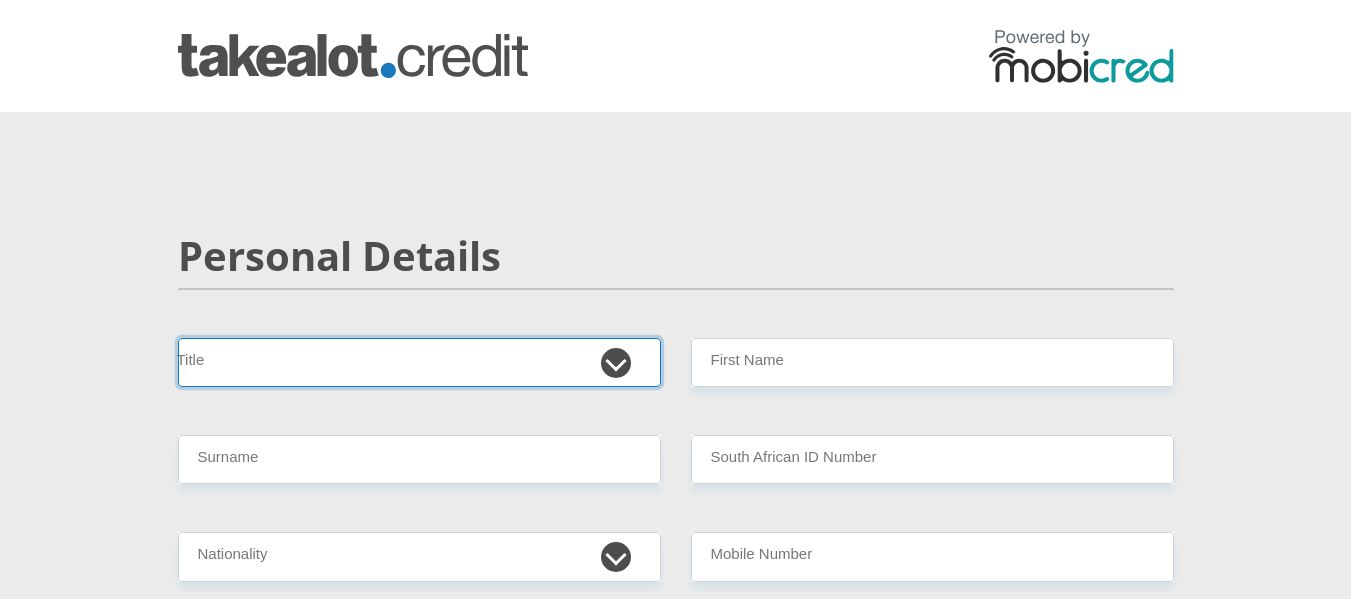 click on "Mr
Ms
Mrs
Dr
Other" at bounding box center [419, 362] 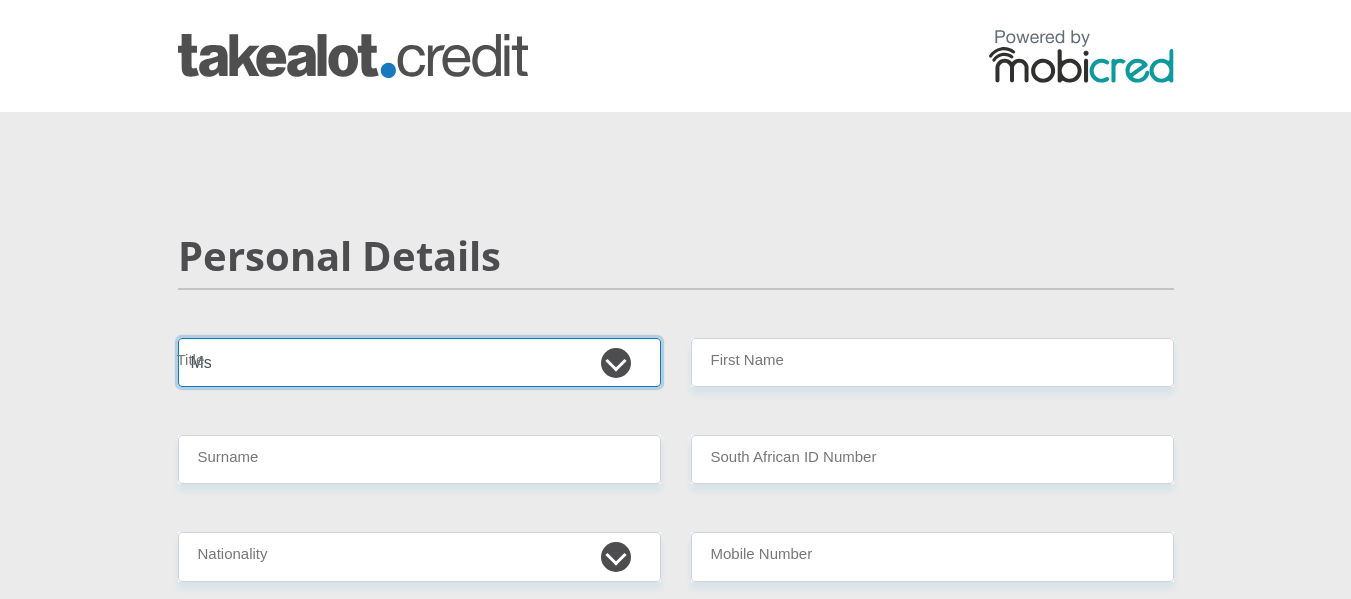 click on "Mr
Ms
Mrs
Dr
Other" at bounding box center (419, 362) 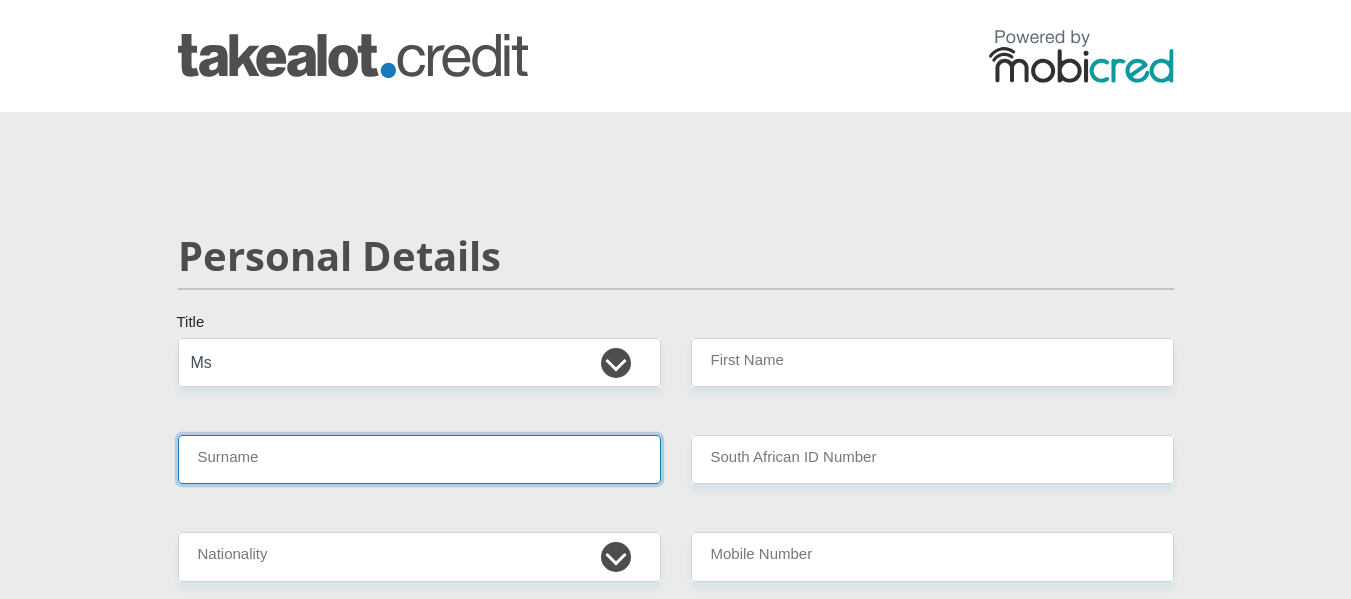 click on "Surname" at bounding box center [419, 459] 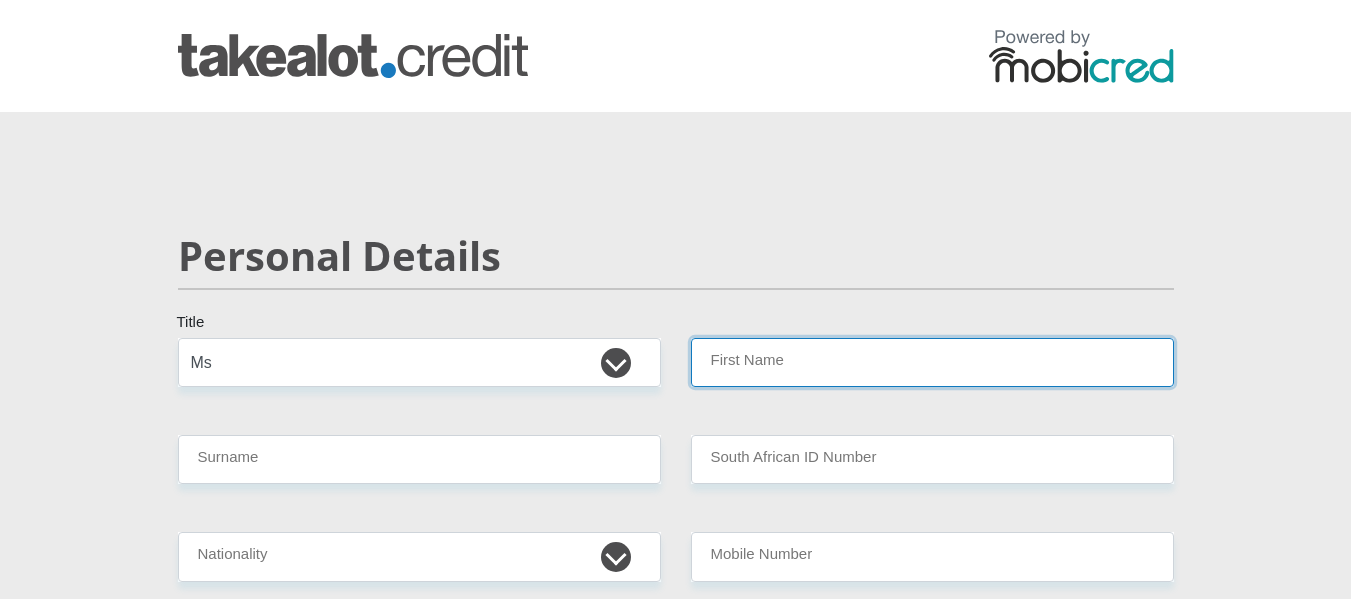 click on "First Name" at bounding box center [932, 362] 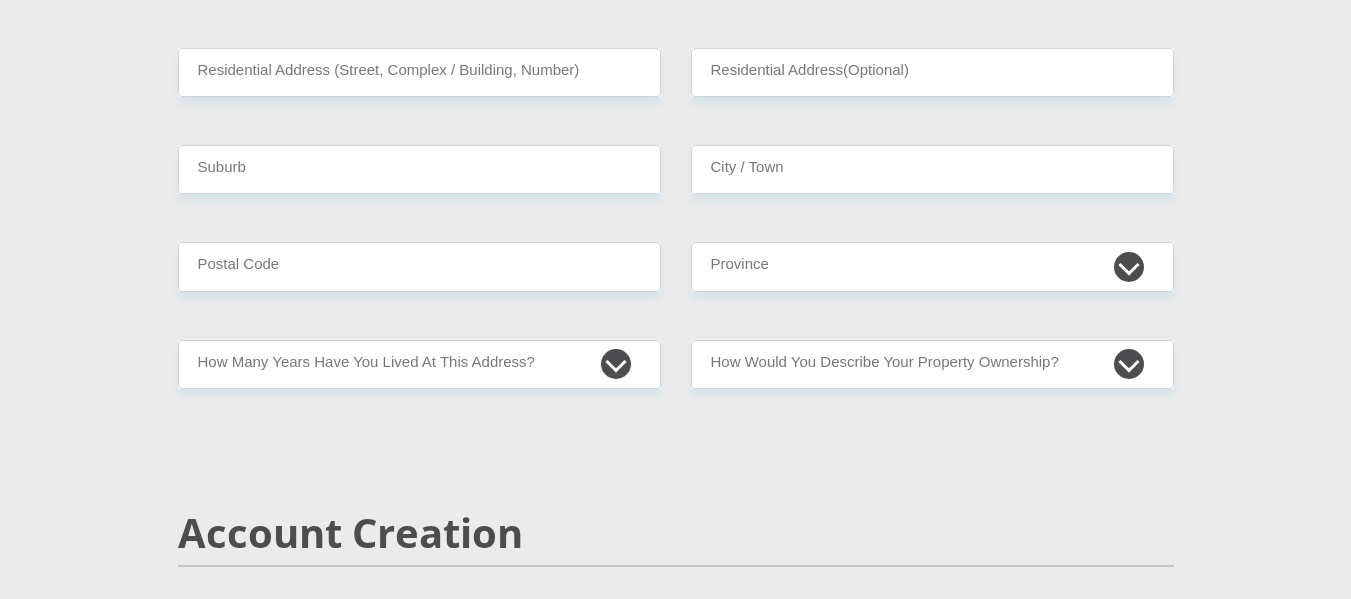 scroll, scrollTop: 956, scrollLeft: 0, axis: vertical 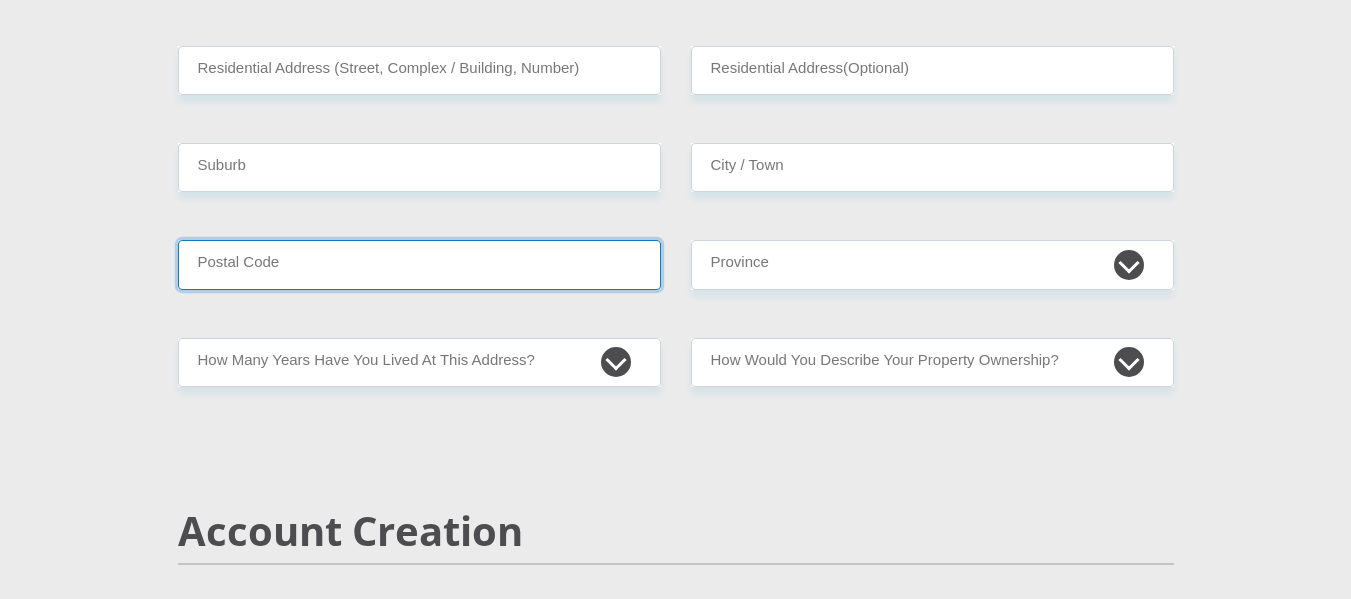 click on "Postal Code" at bounding box center [419, 264] 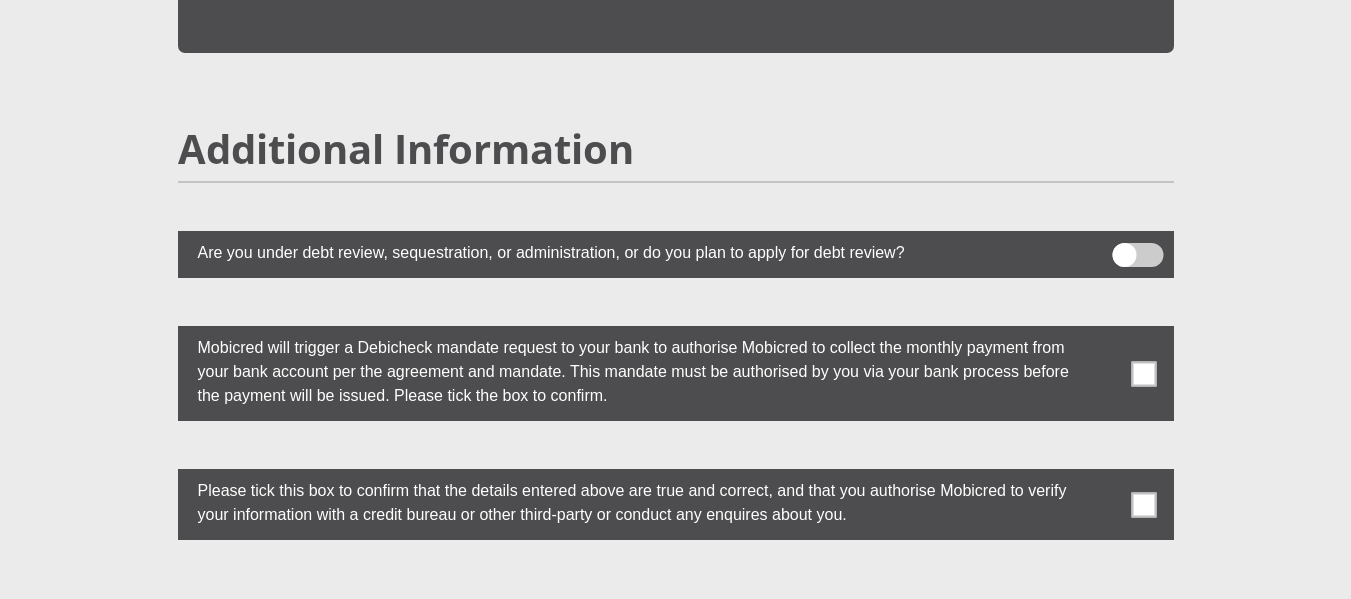 scroll, scrollTop: 5767, scrollLeft: 0, axis: vertical 